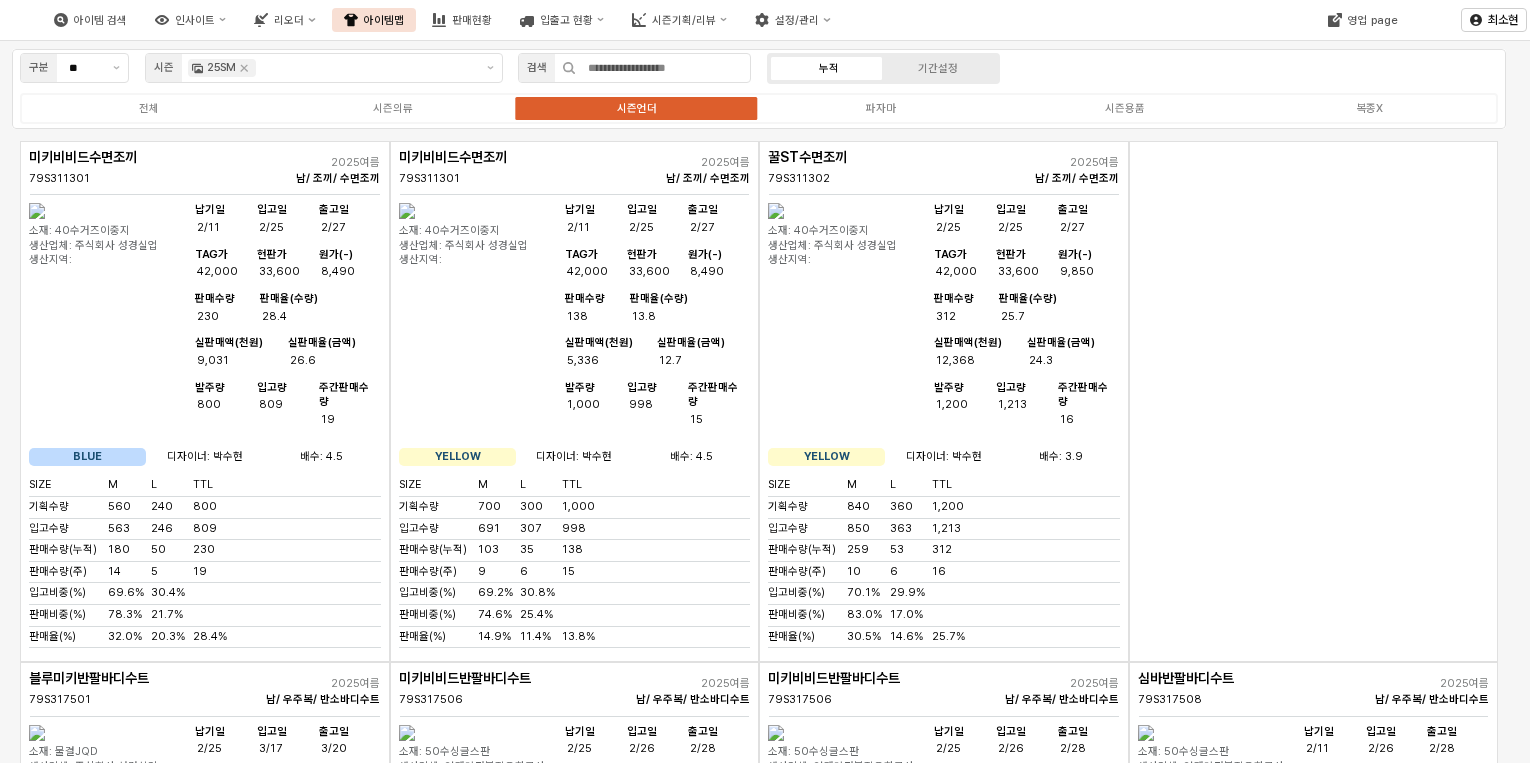 scroll, scrollTop: 0, scrollLeft: 0, axis: both 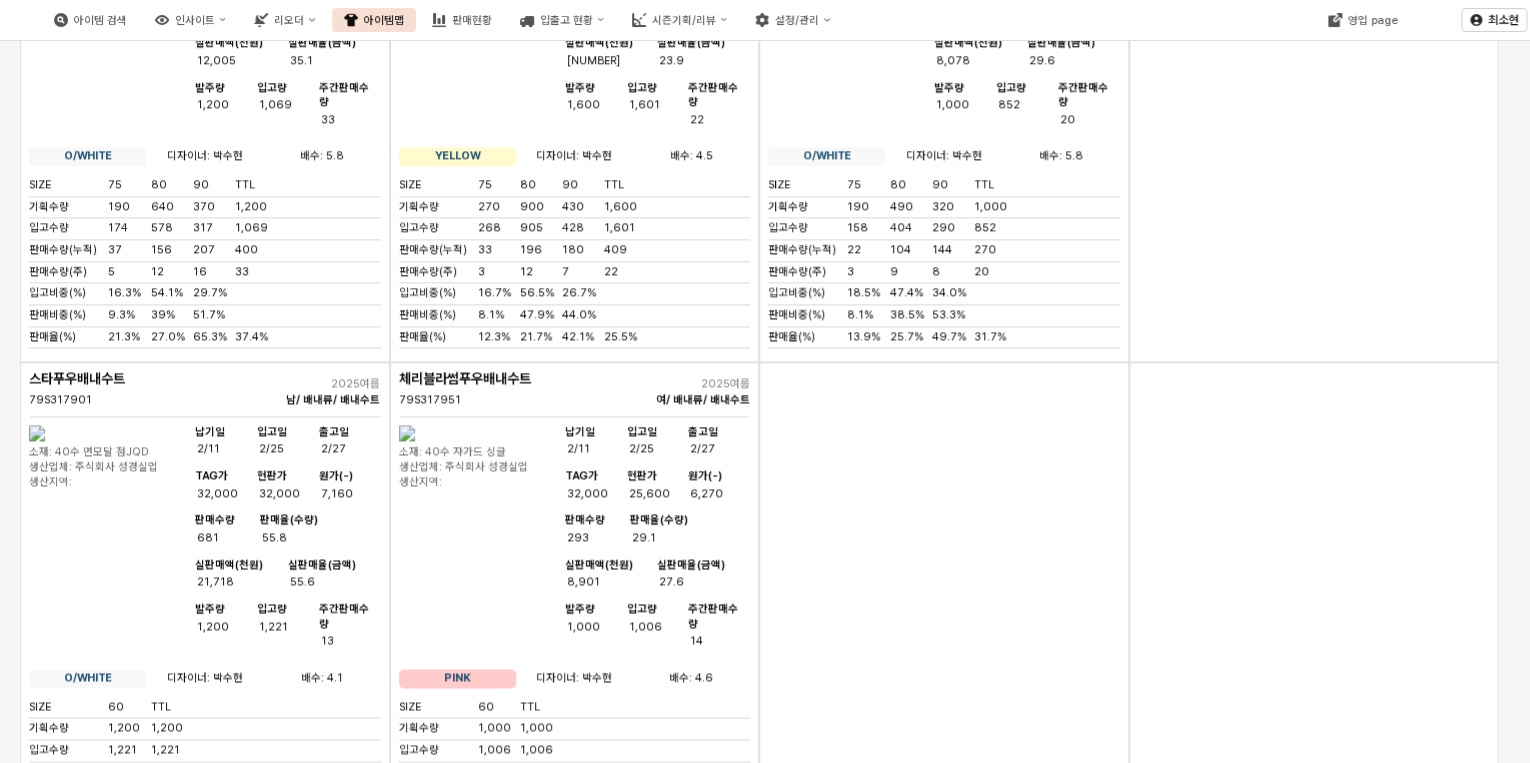 click on "실판매액(천원)
8,901" at bounding box center (611, 574) 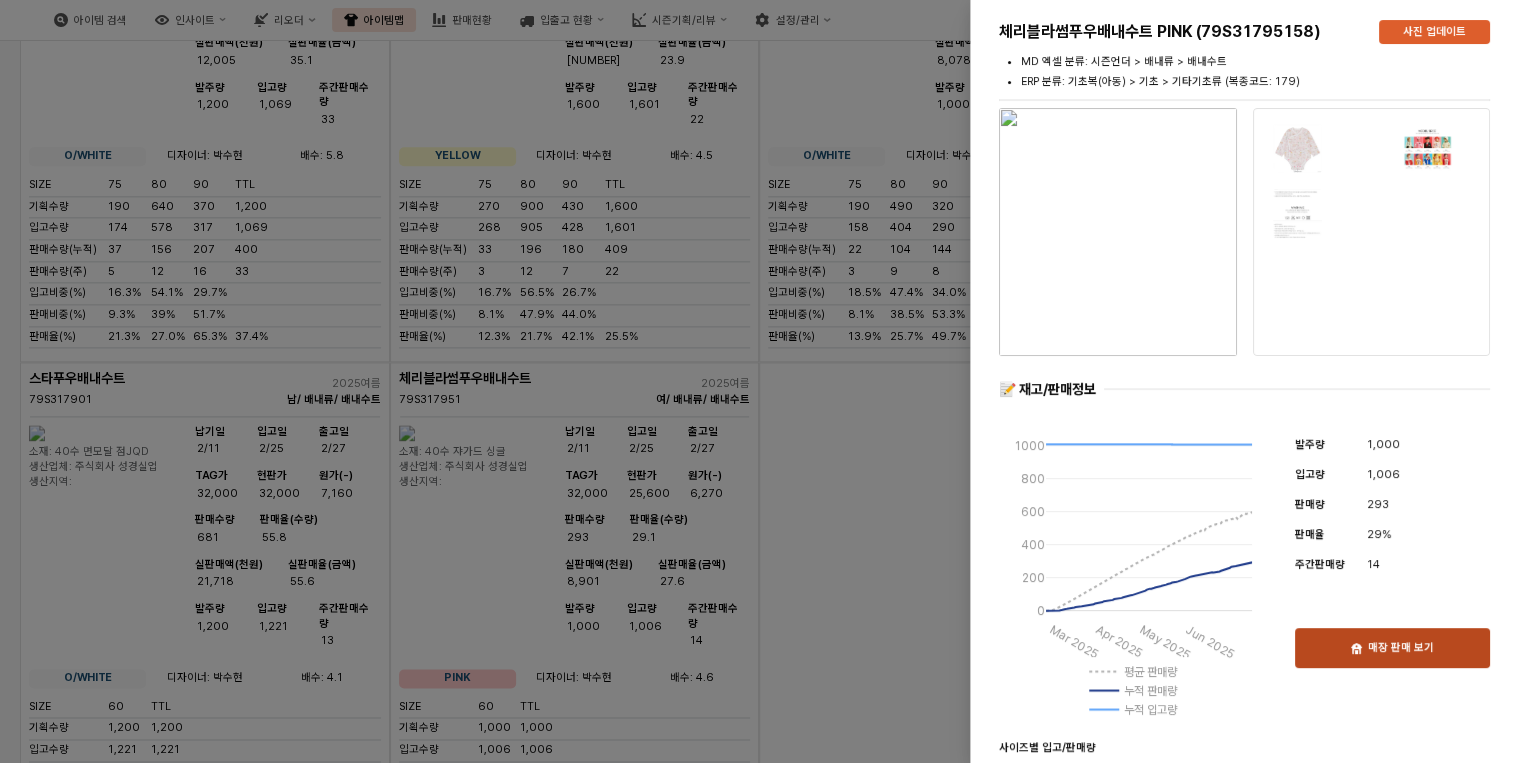 click on "매장 판매 보기" at bounding box center (1401, 648) 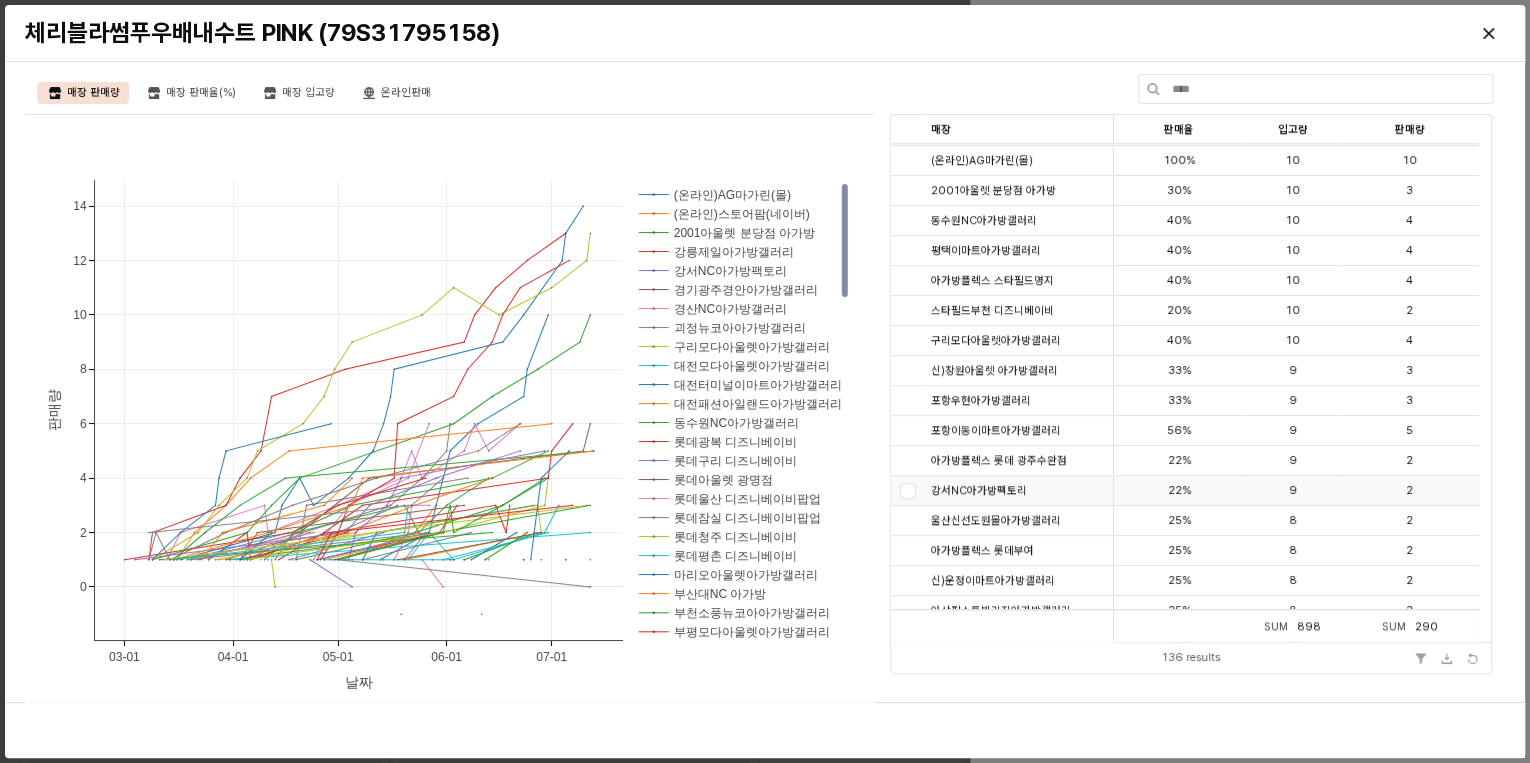 scroll, scrollTop: 720, scrollLeft: 0, axis: vertical 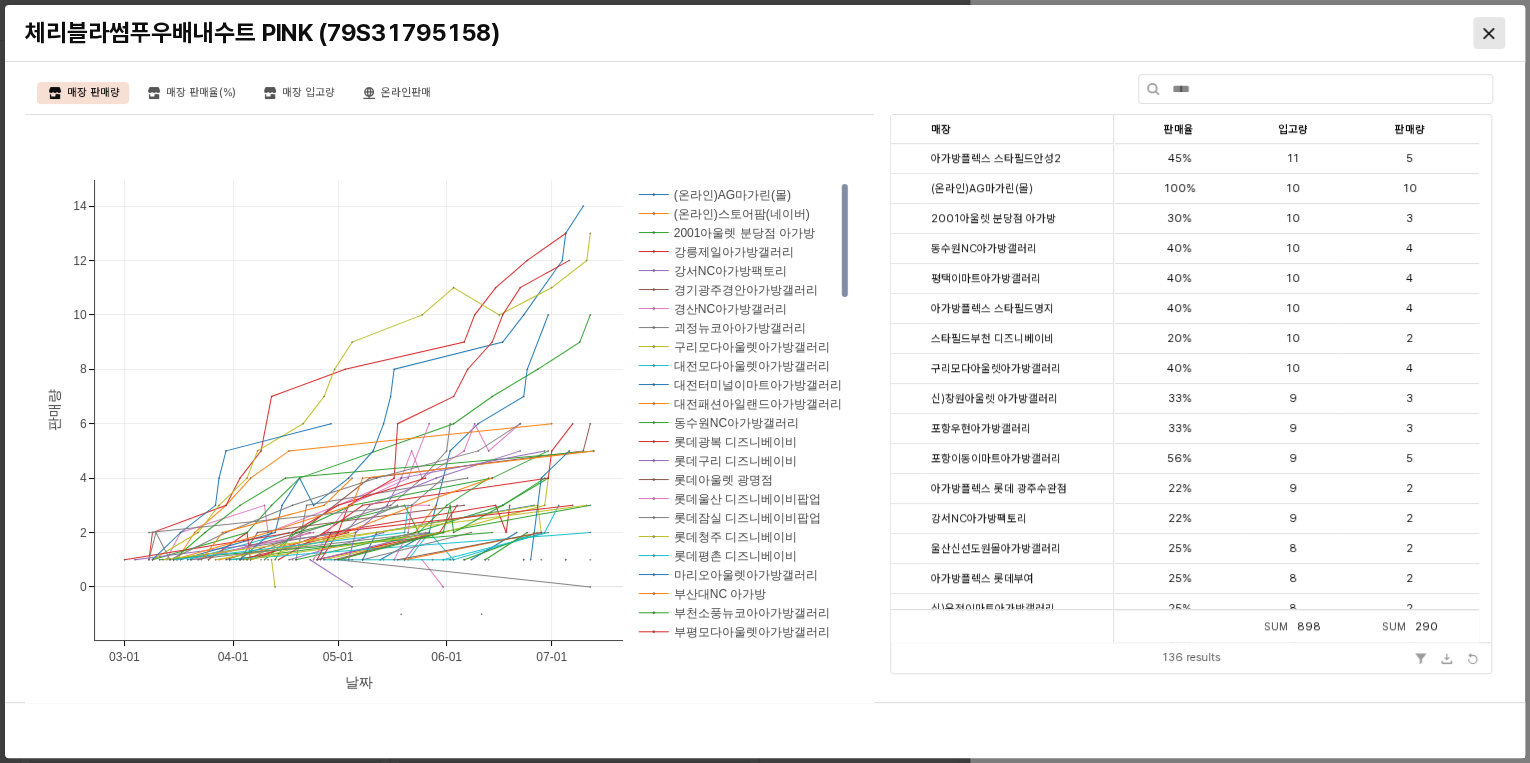 click at bounding box center (1489, 33) 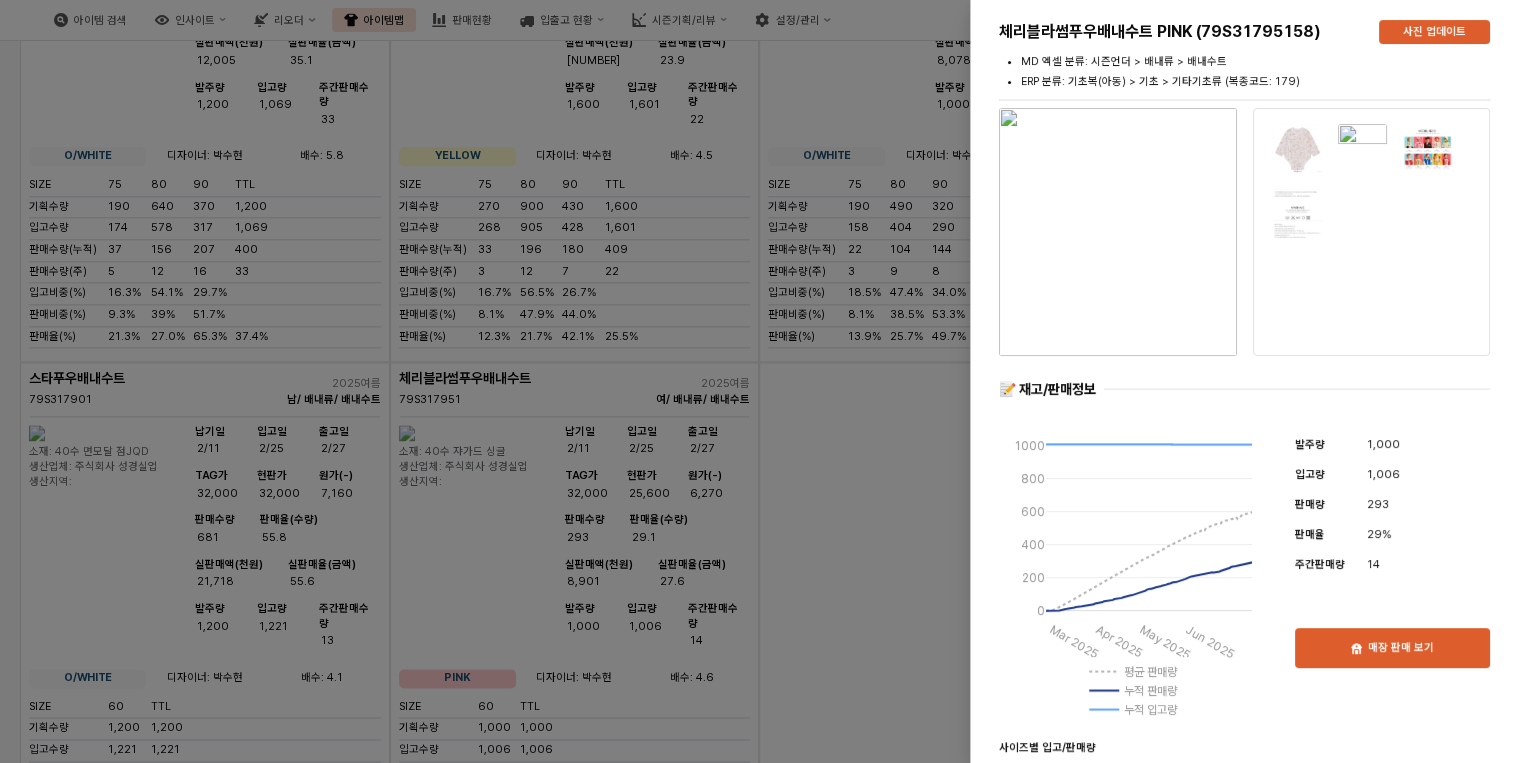 click at bounding box center [765, 381] 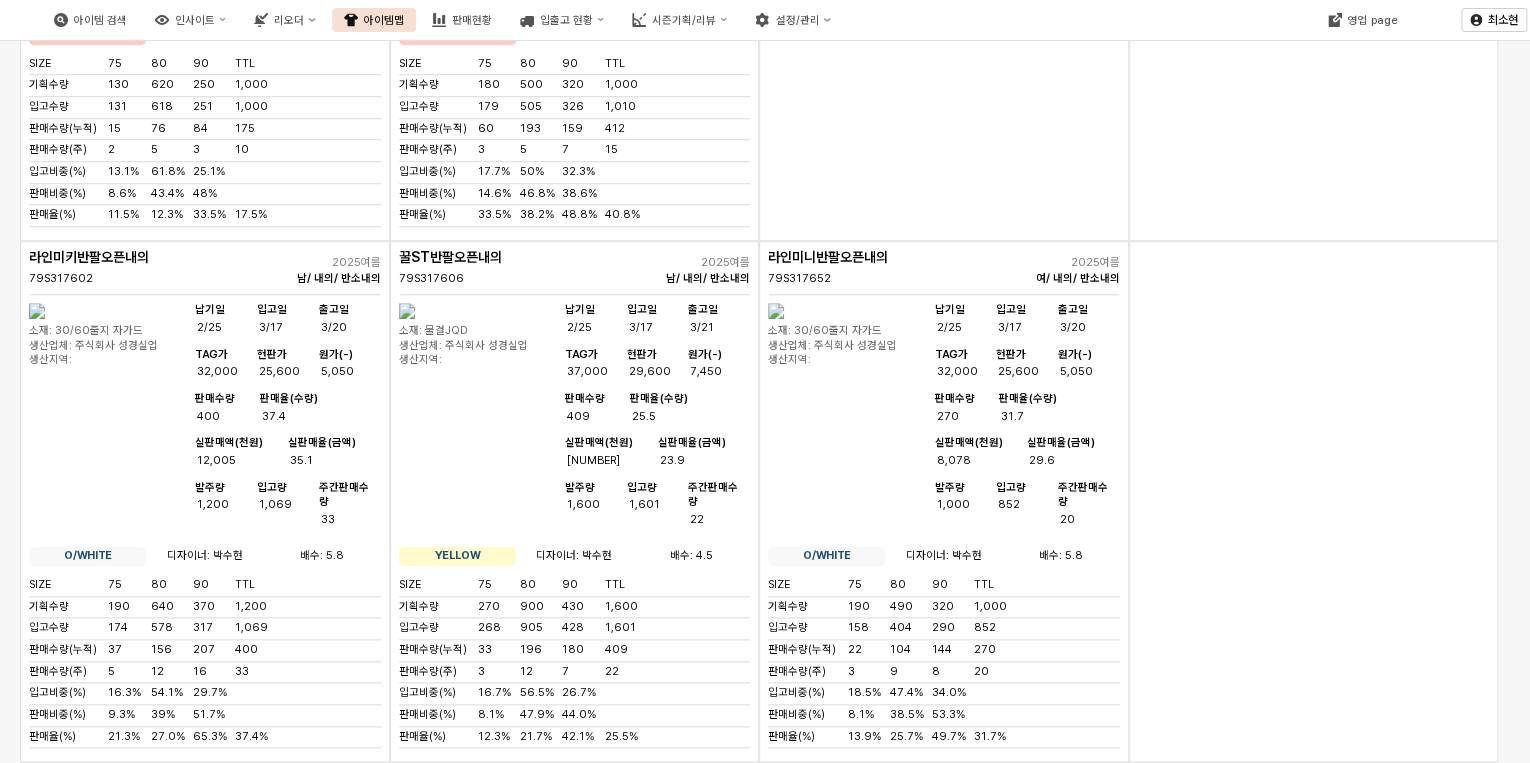 scroll, scrollTop: 4433, scrollLeft: 0, axis: vertical 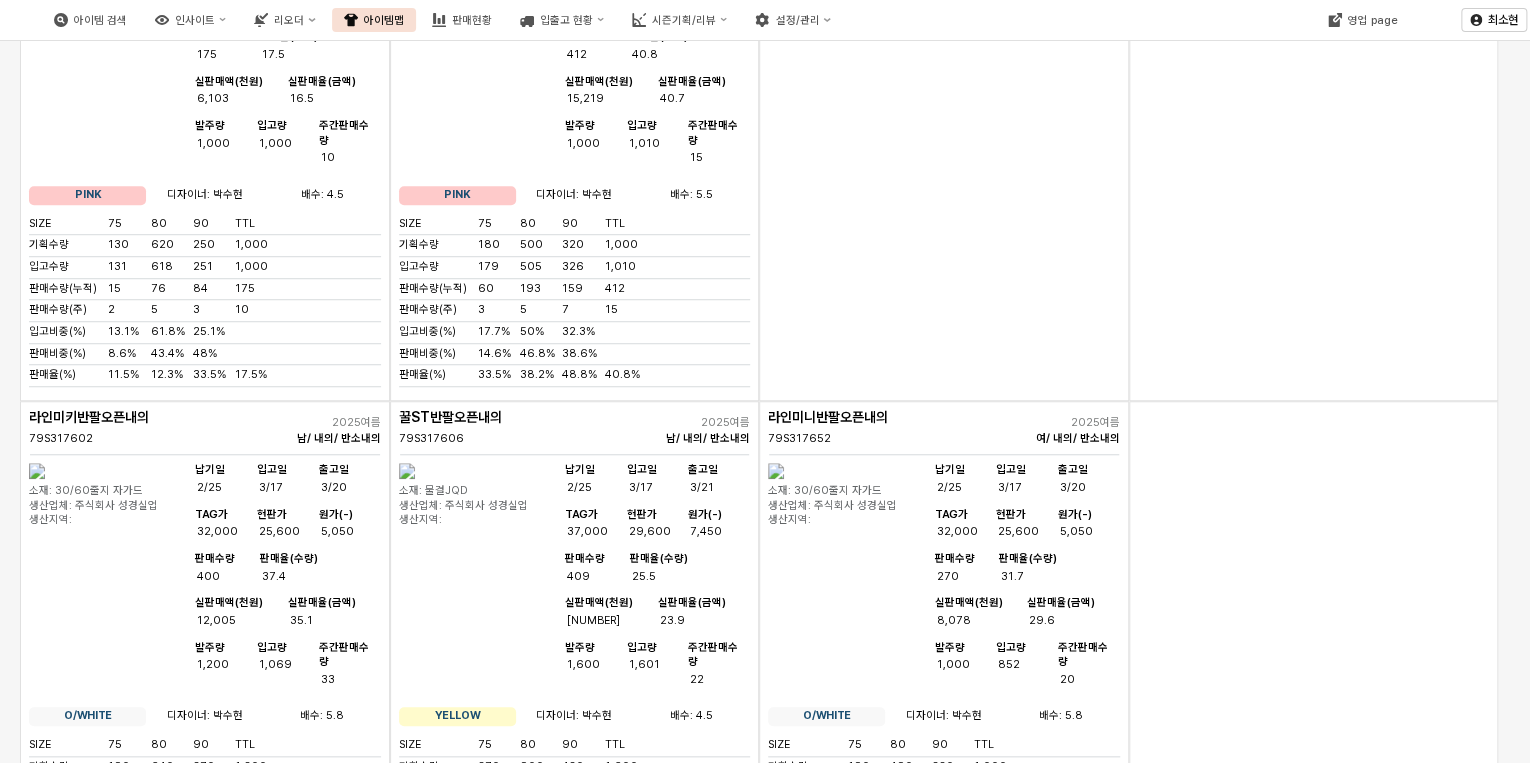 click on "25.5" at bounding box center [685, 577] 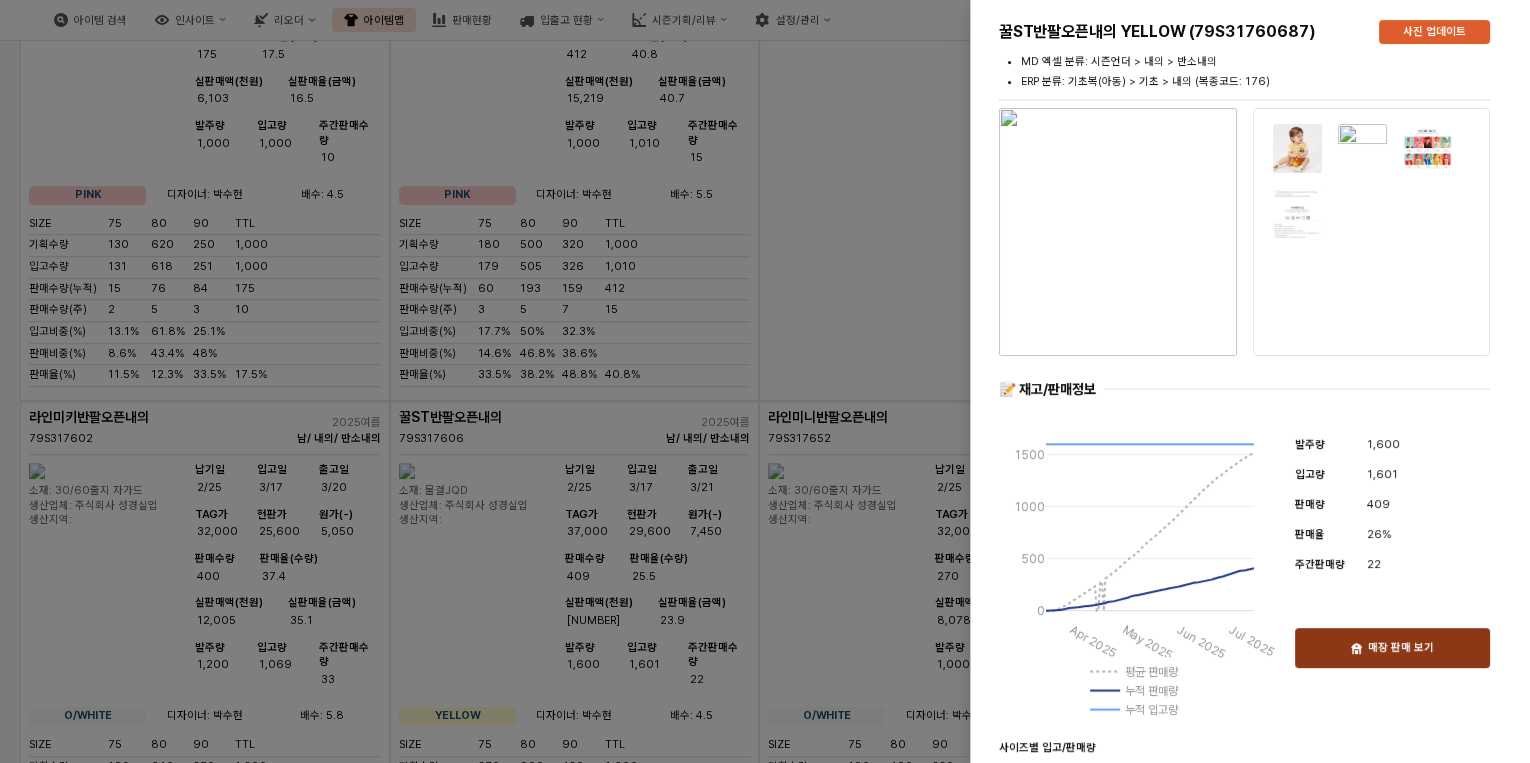 click on "매장 판매 보기" at bounding box center (1401, 648) 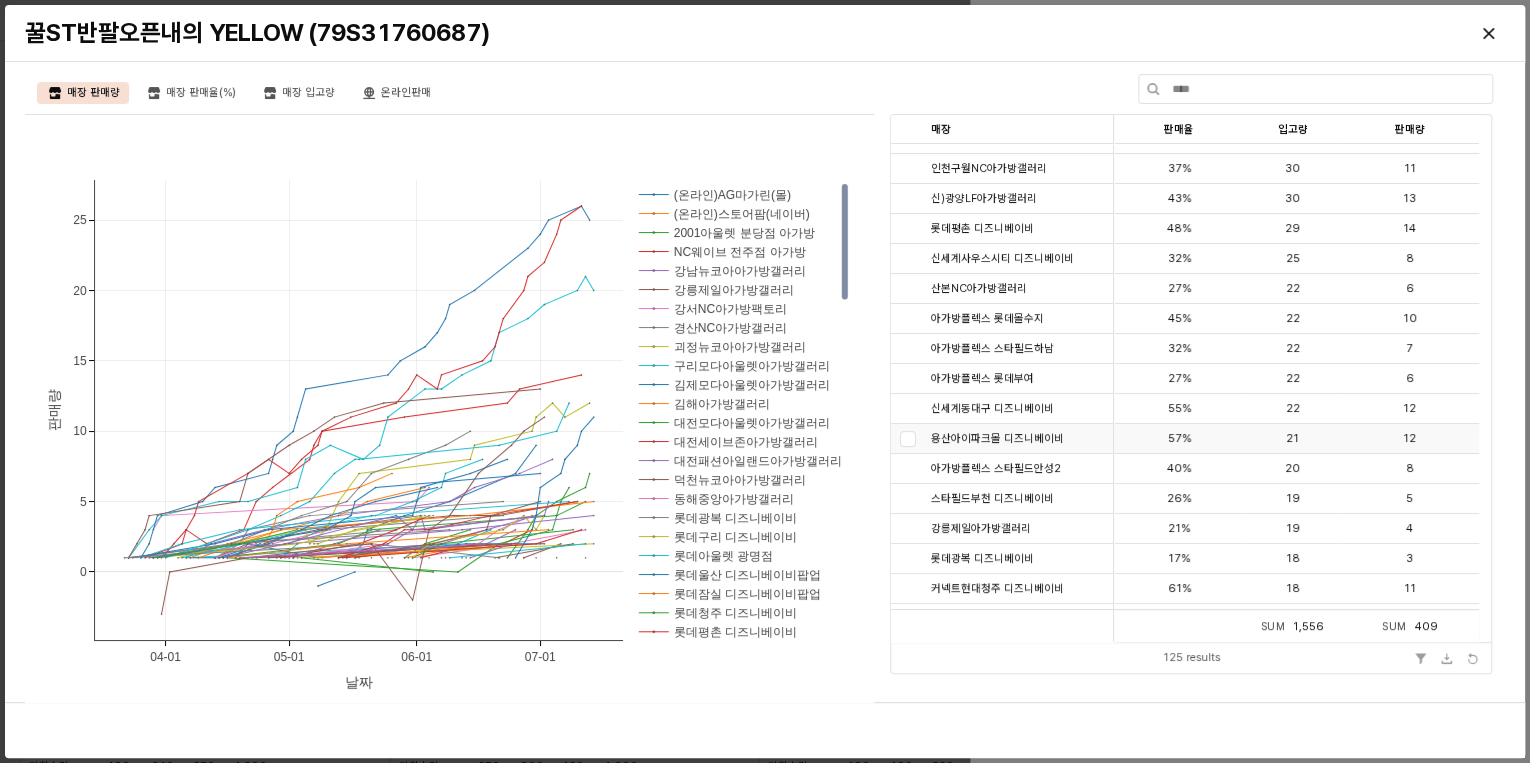 scroll, scrollTop: 160, scrollLeft: 0, axis: vertical 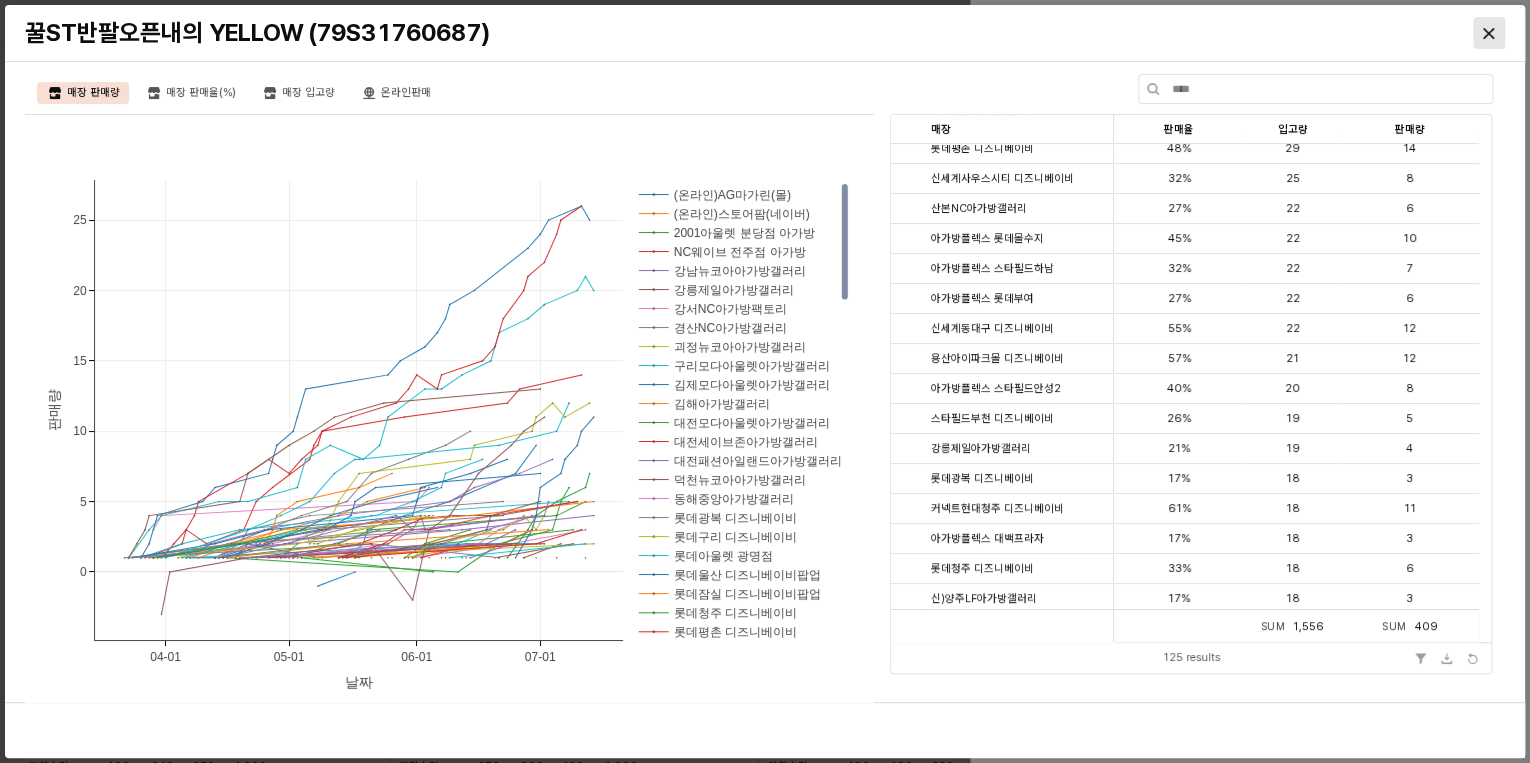 click at bounding box center (1489, 33) 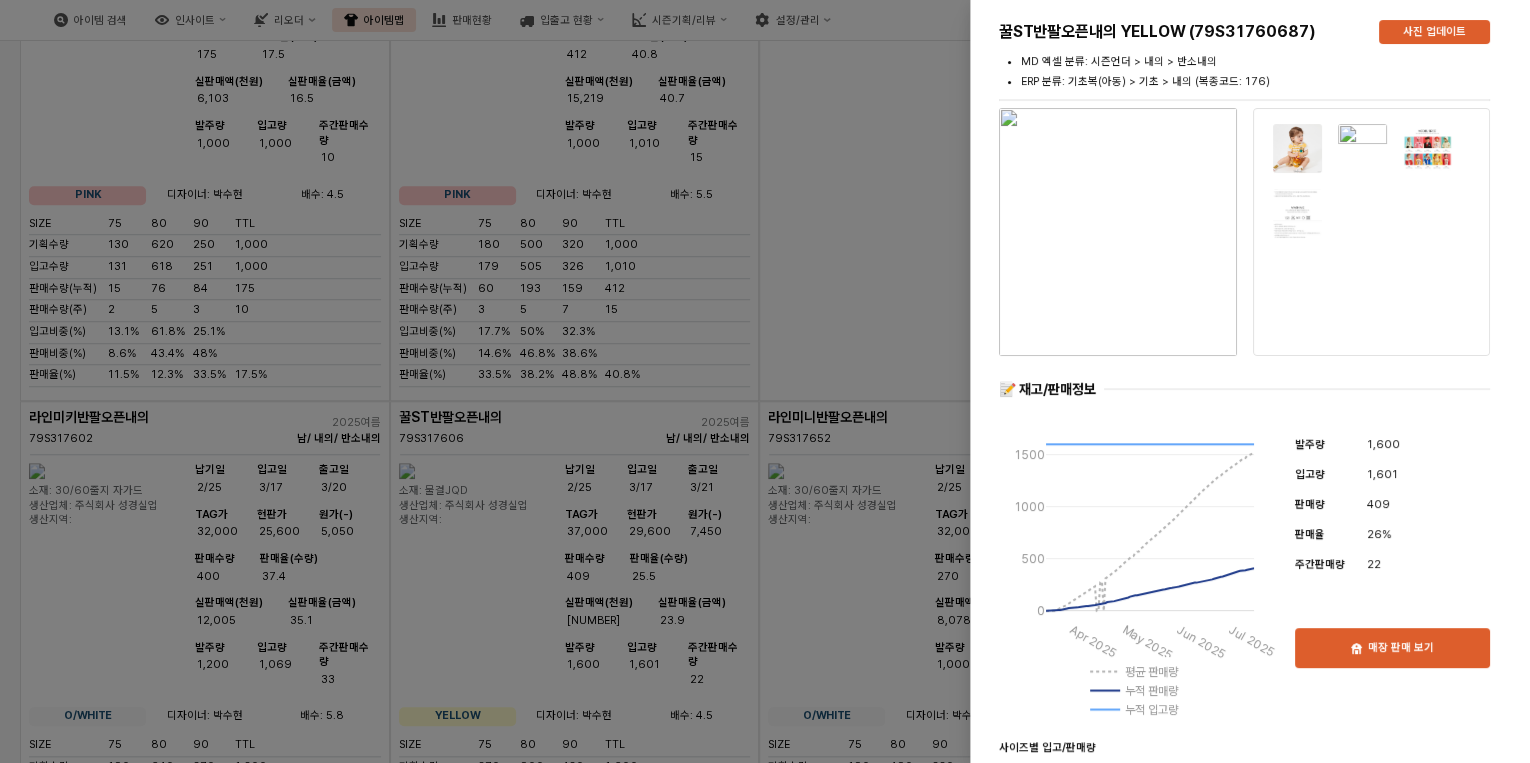 click at bounding box center (765, 381) 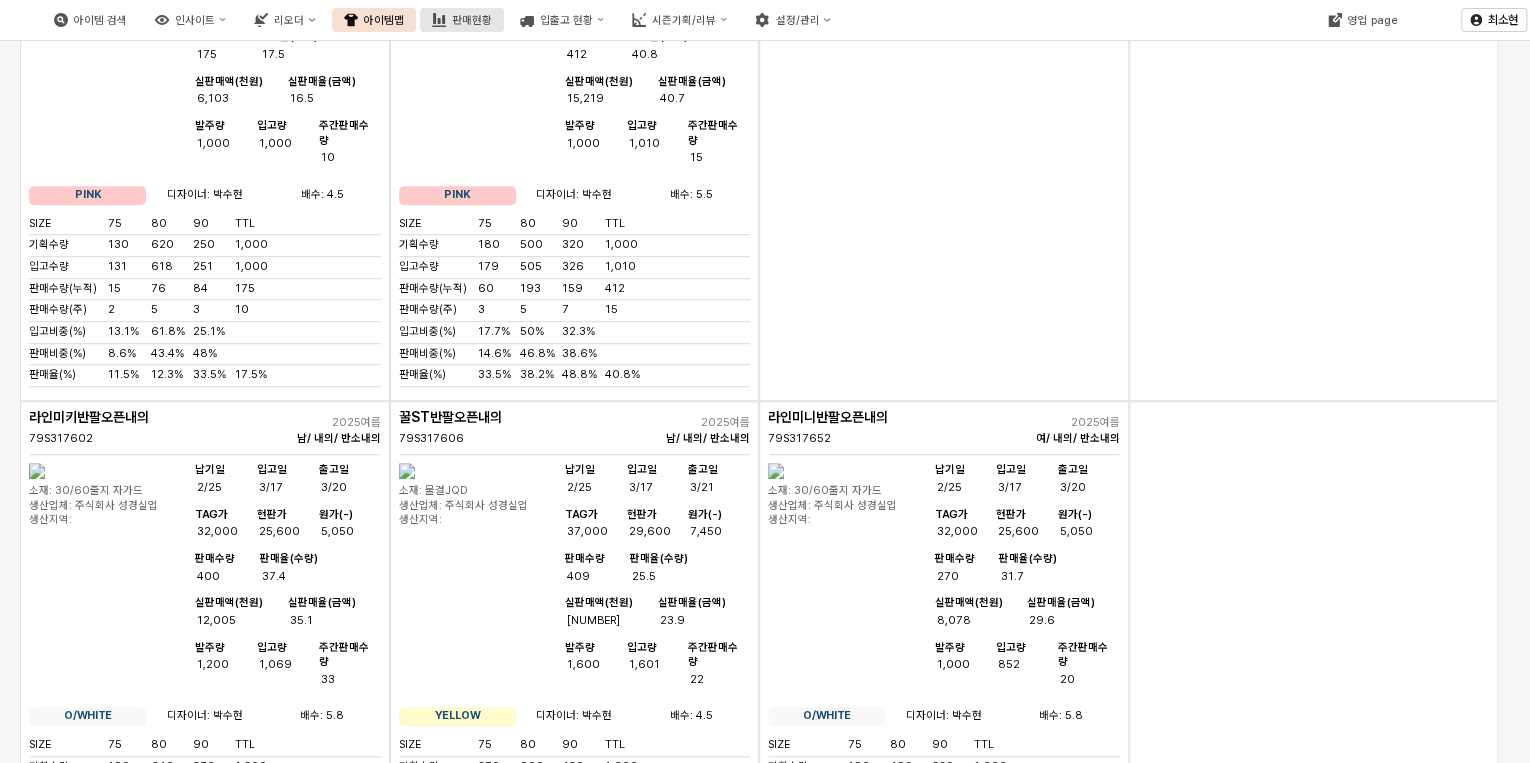 click 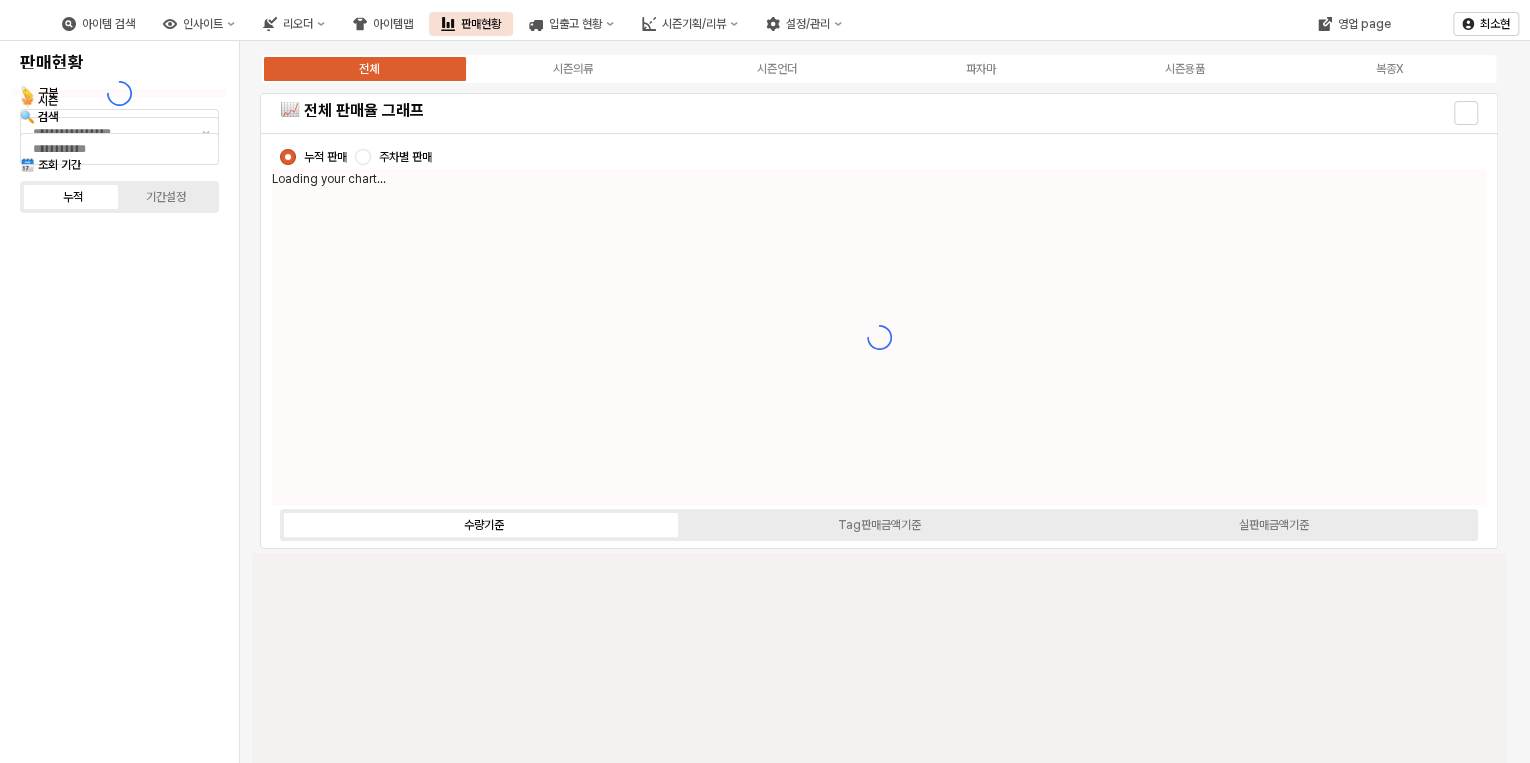 type on "****" 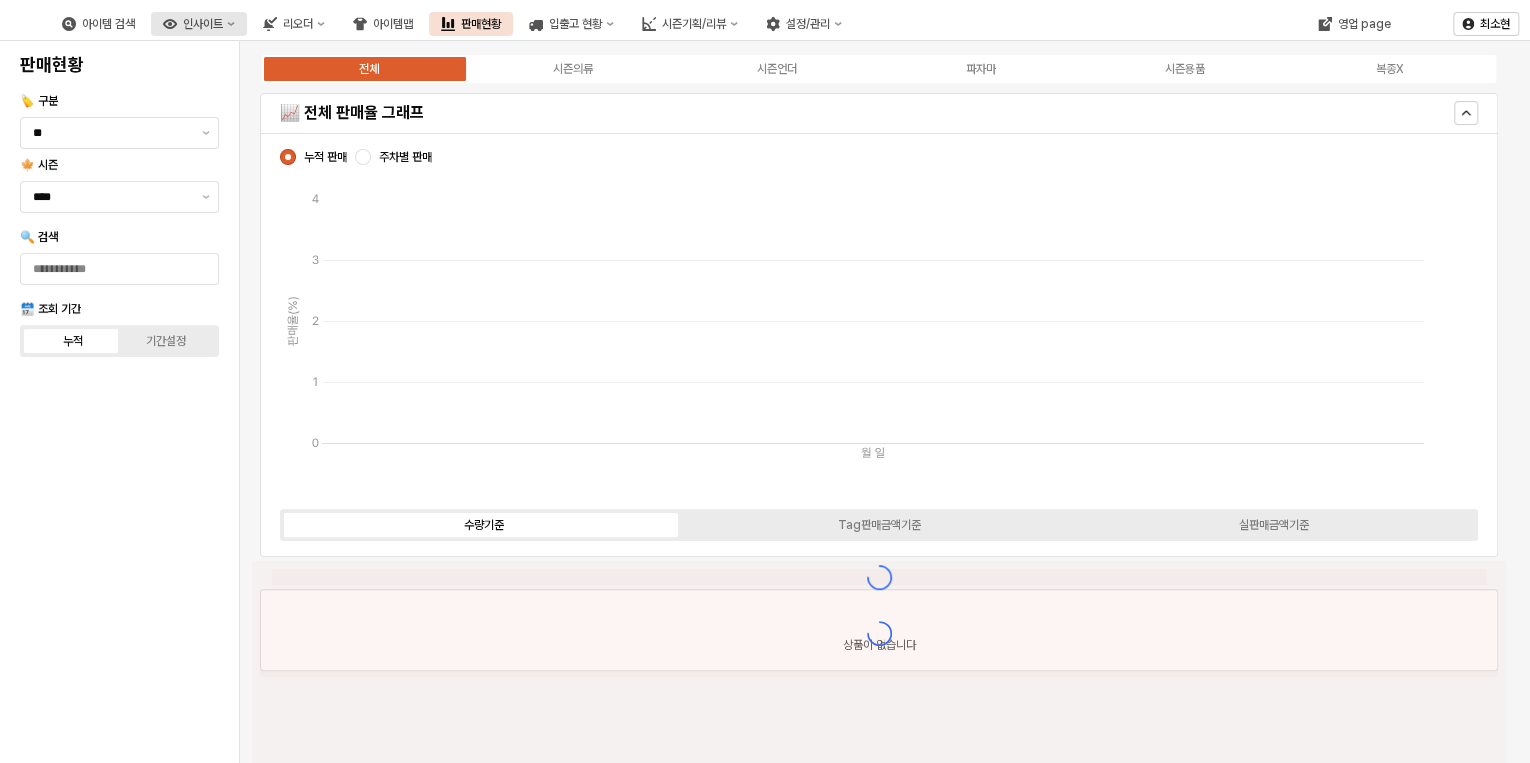 click on "인사이트" at bounding box center (203, 24) 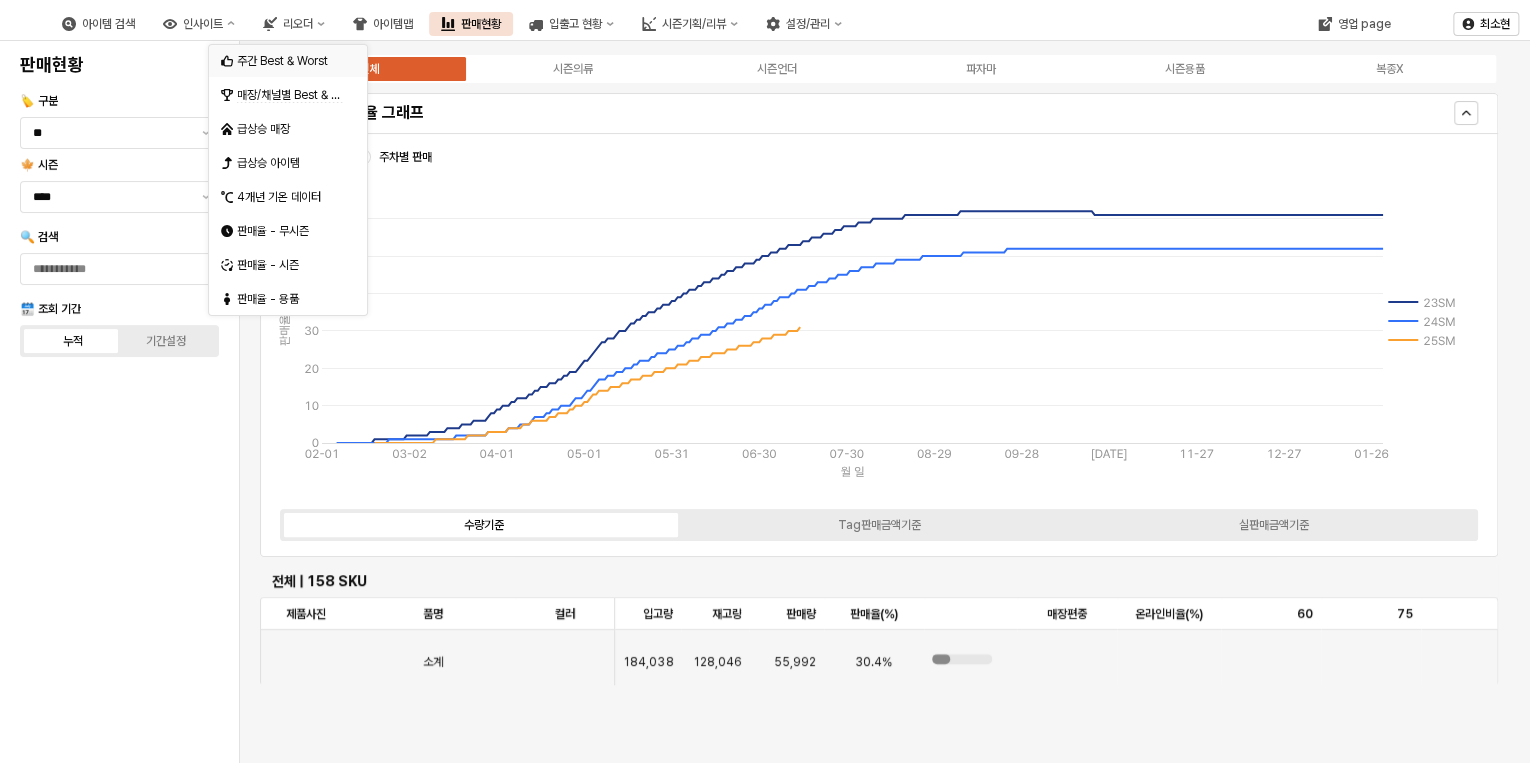 click on "주간 Best & Worst" at bounding box center [290, 61] 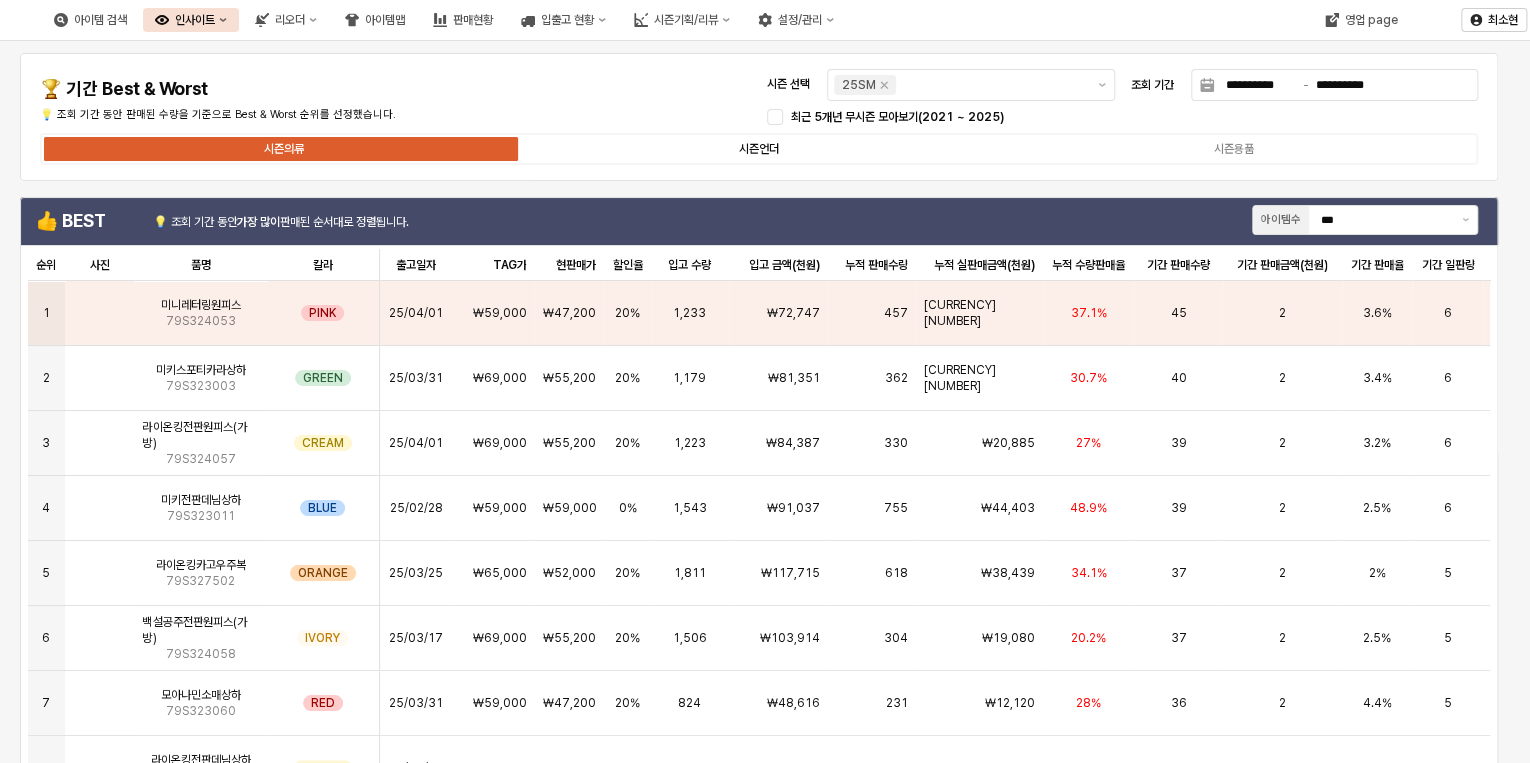 click on "시즌언더" at bounding box center (759, 149) 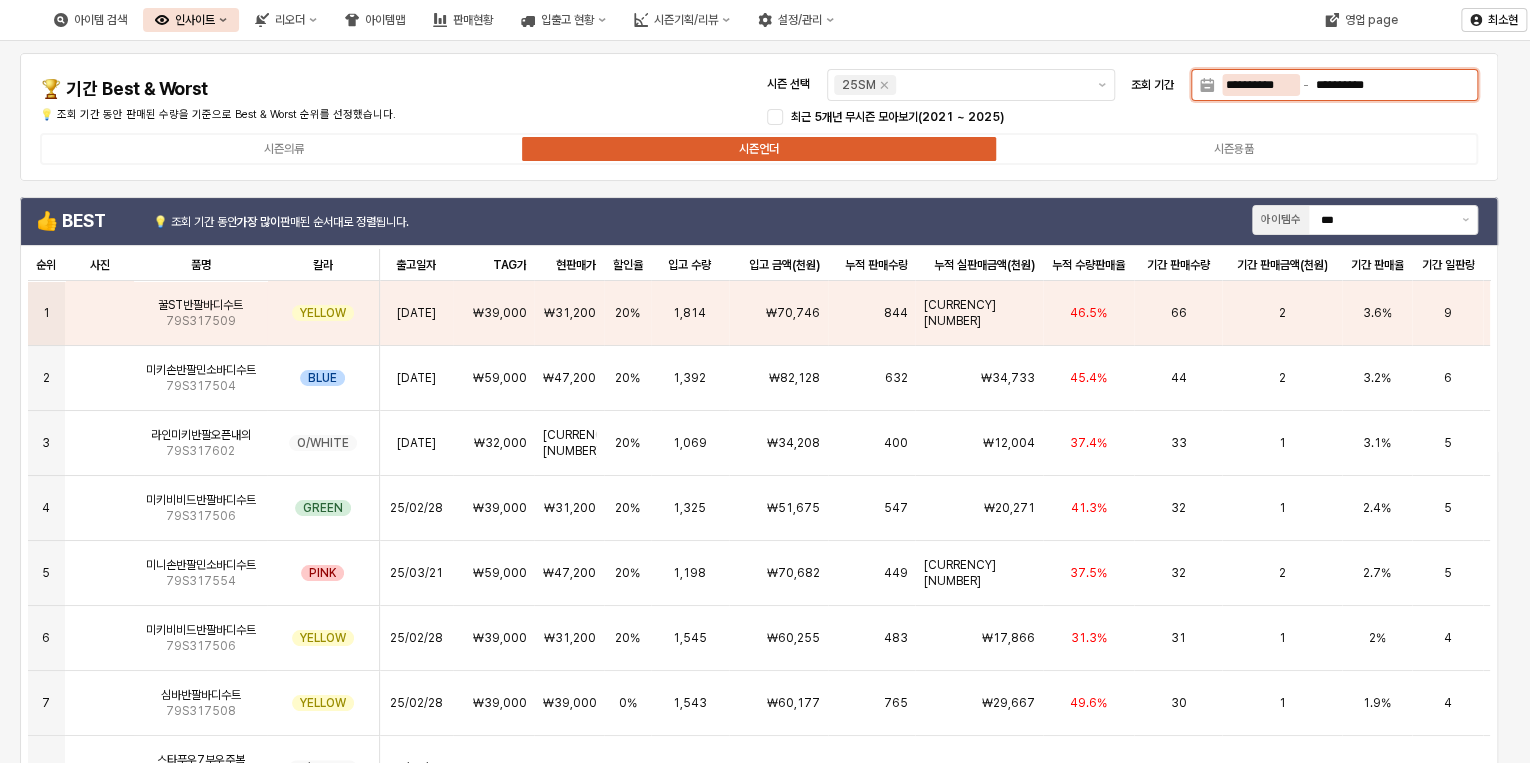 click on "**********" at bounding box center [1261, 85] 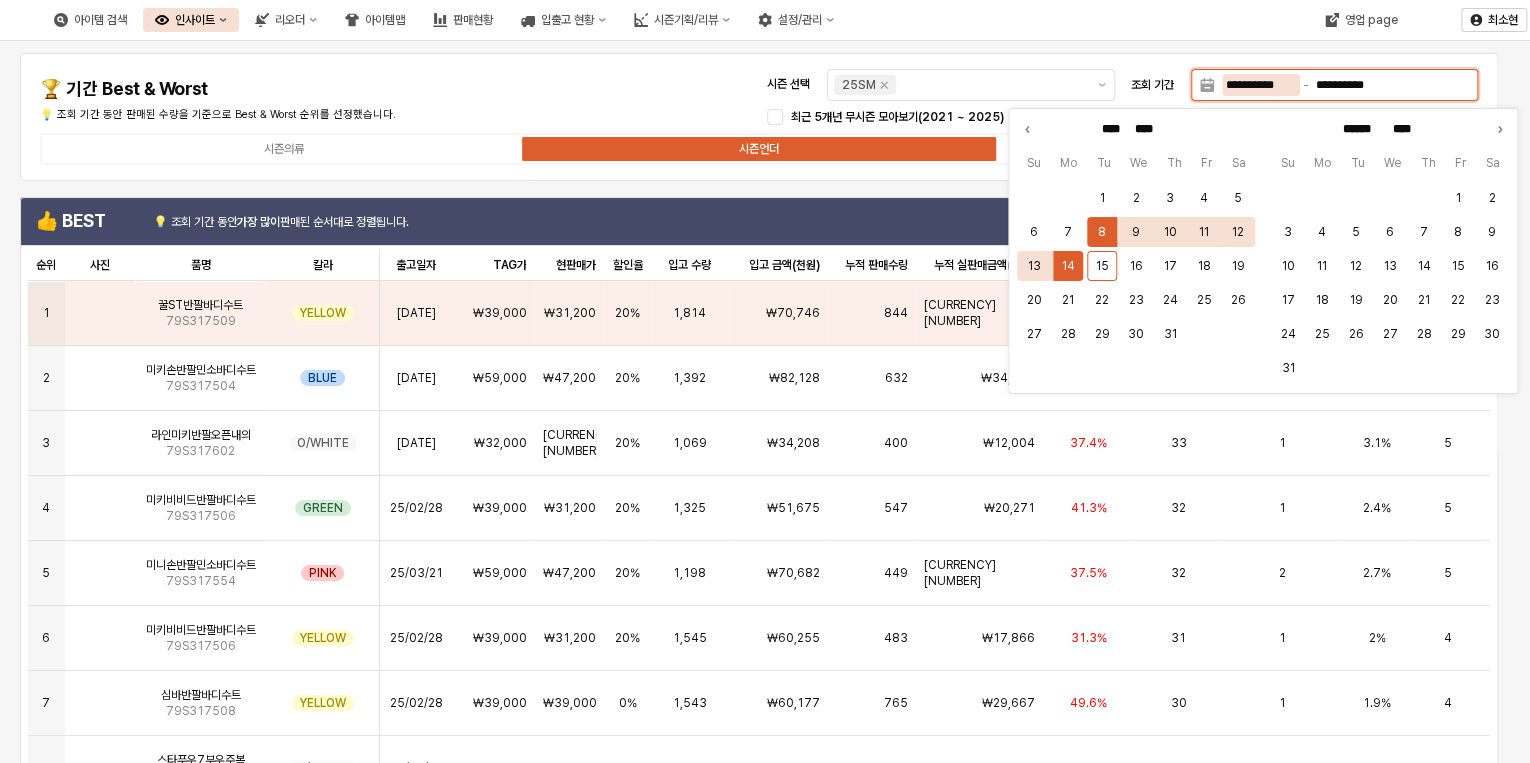 click on "**********" at bounding box center (1261, 85) 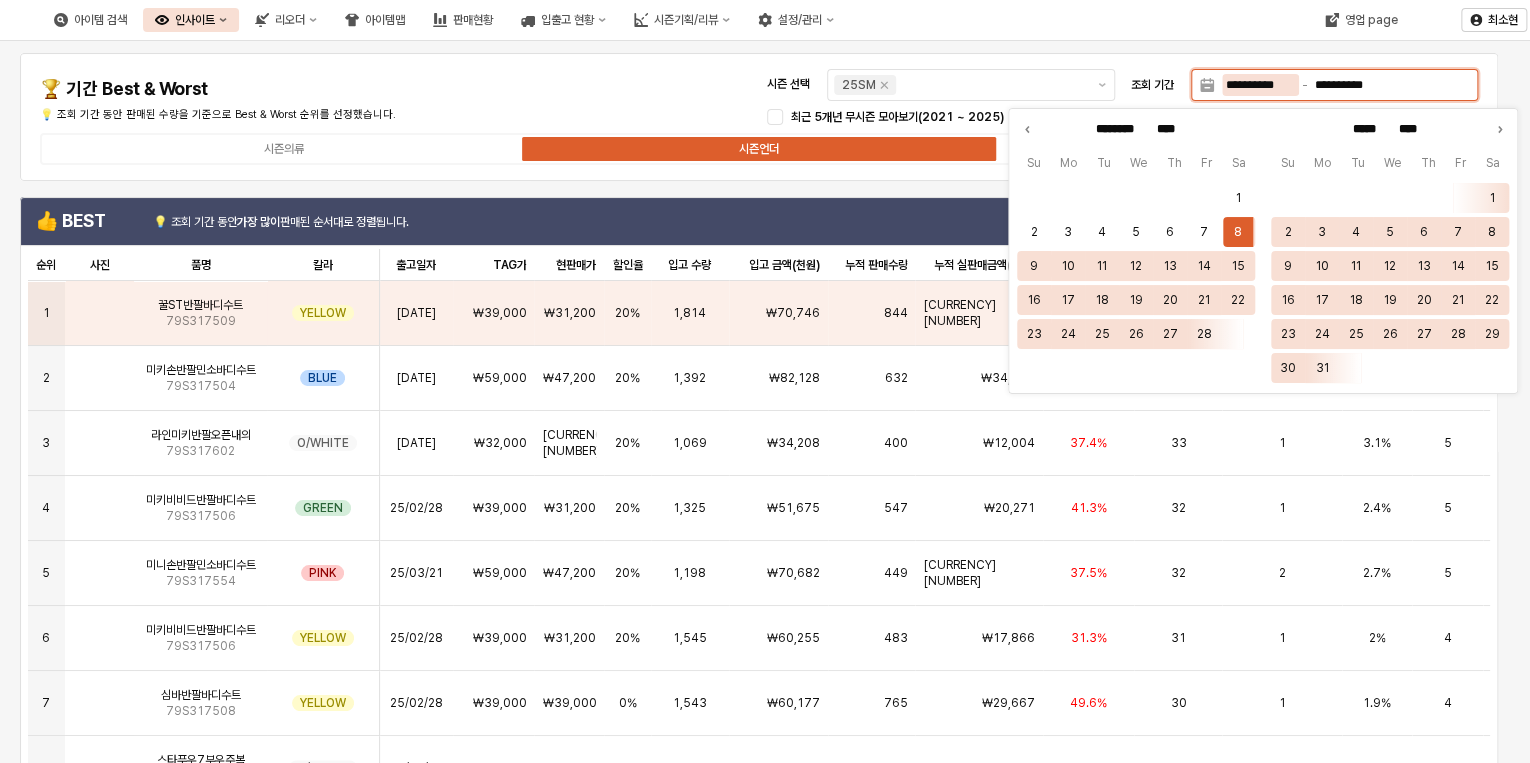 type on "**********" 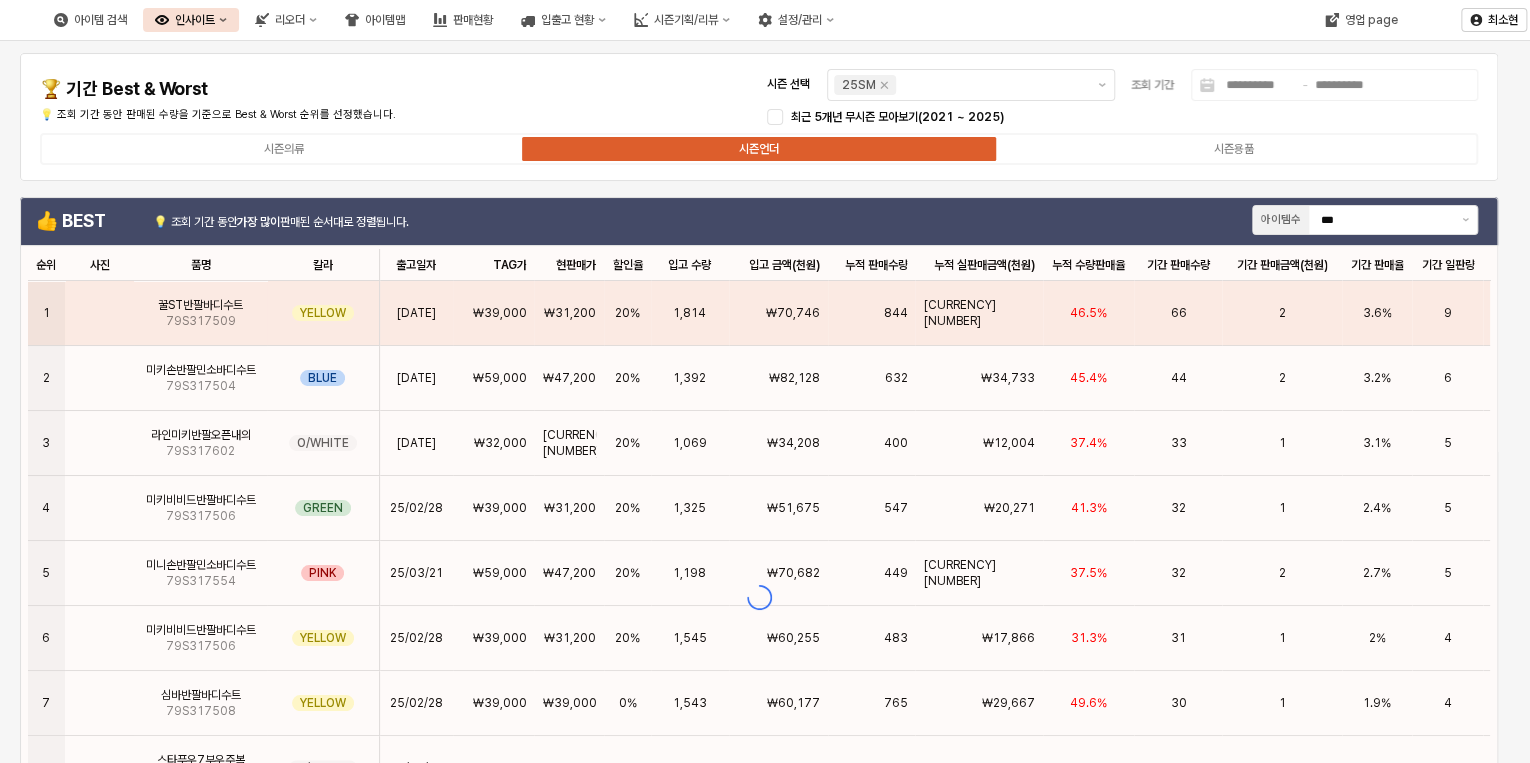 click on "**********" at bounding box center (759, 117) 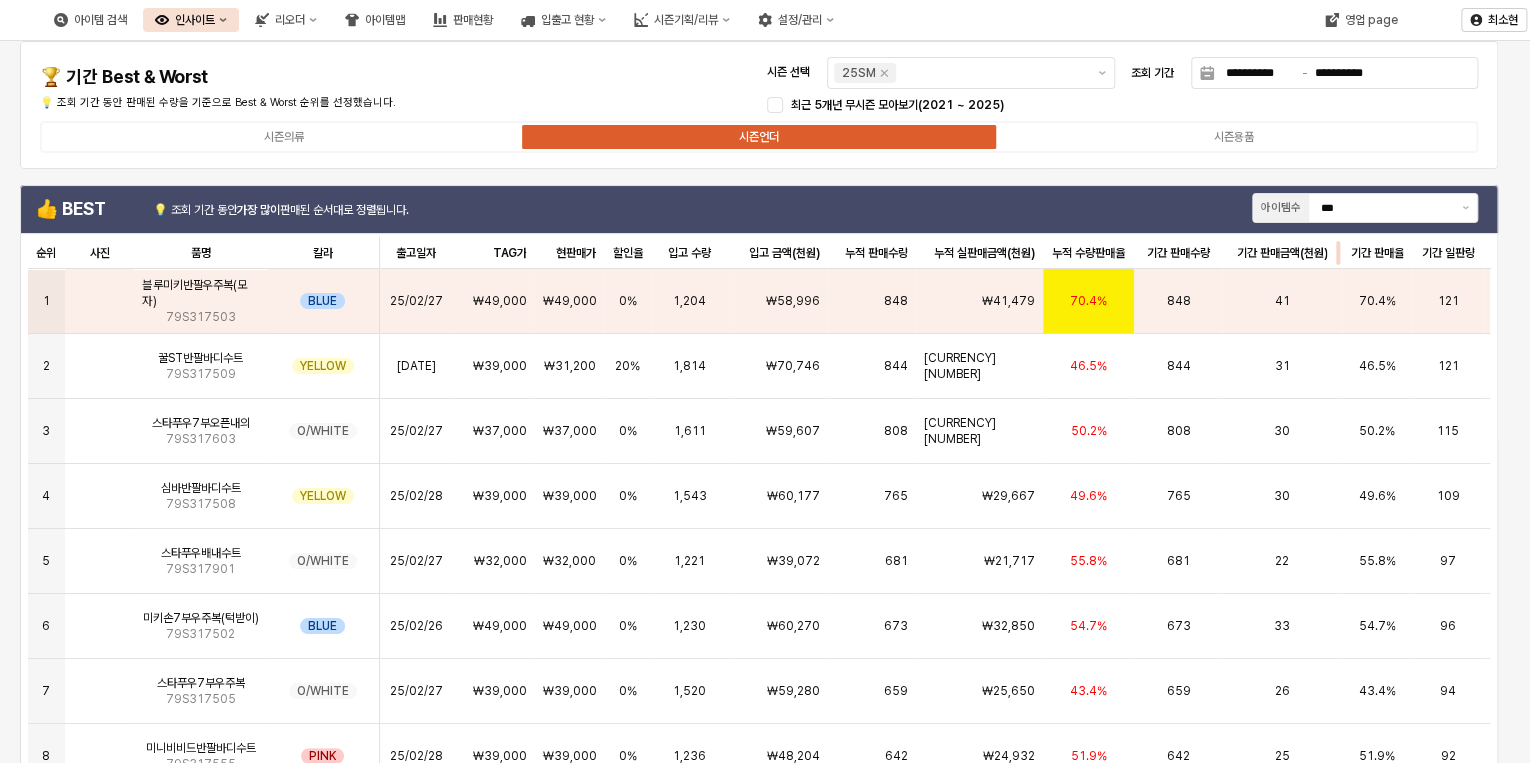 scroll, scrollTop: 0, scrollLeft: 0, axis: both 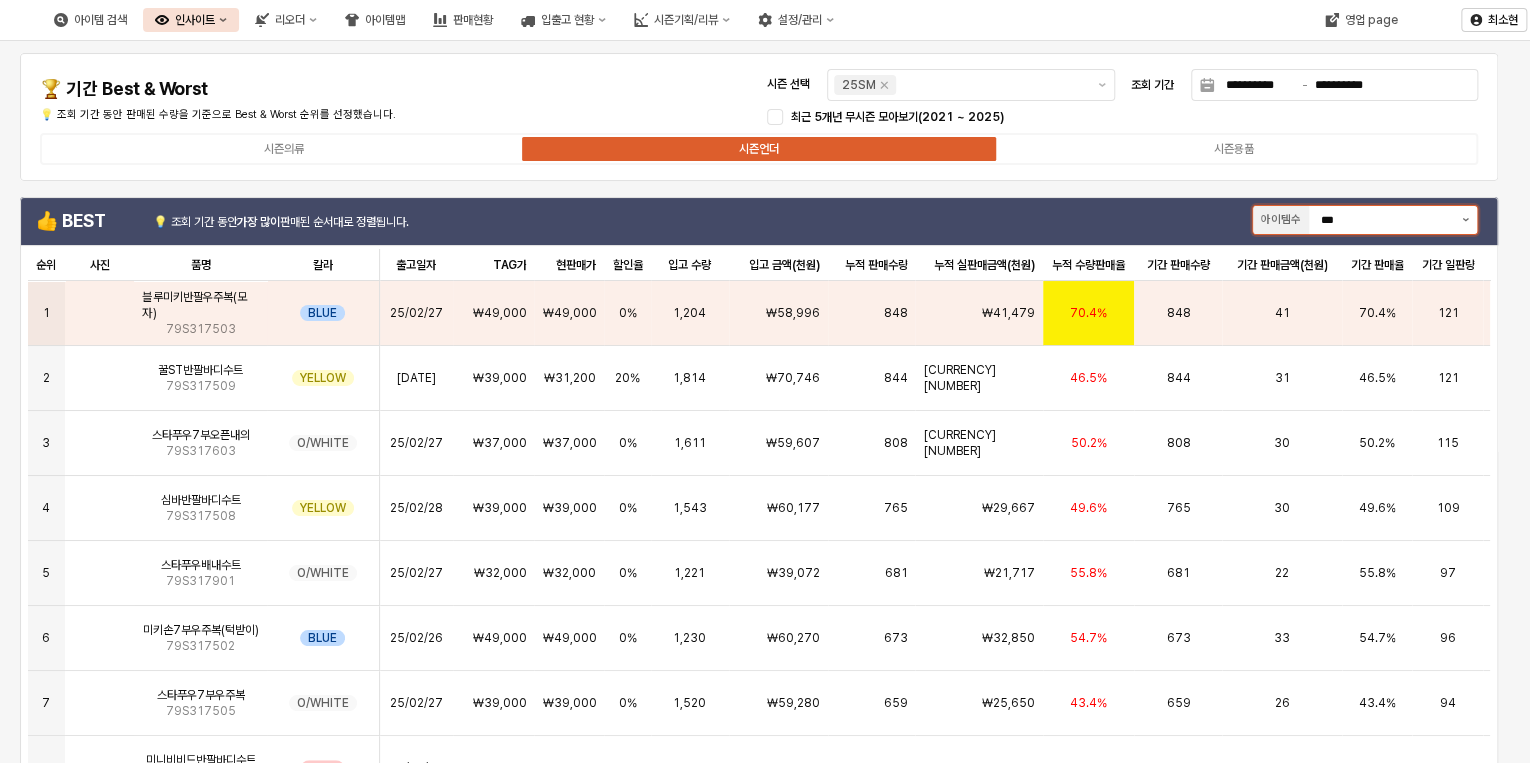 click at bounding box center (1465, 220) 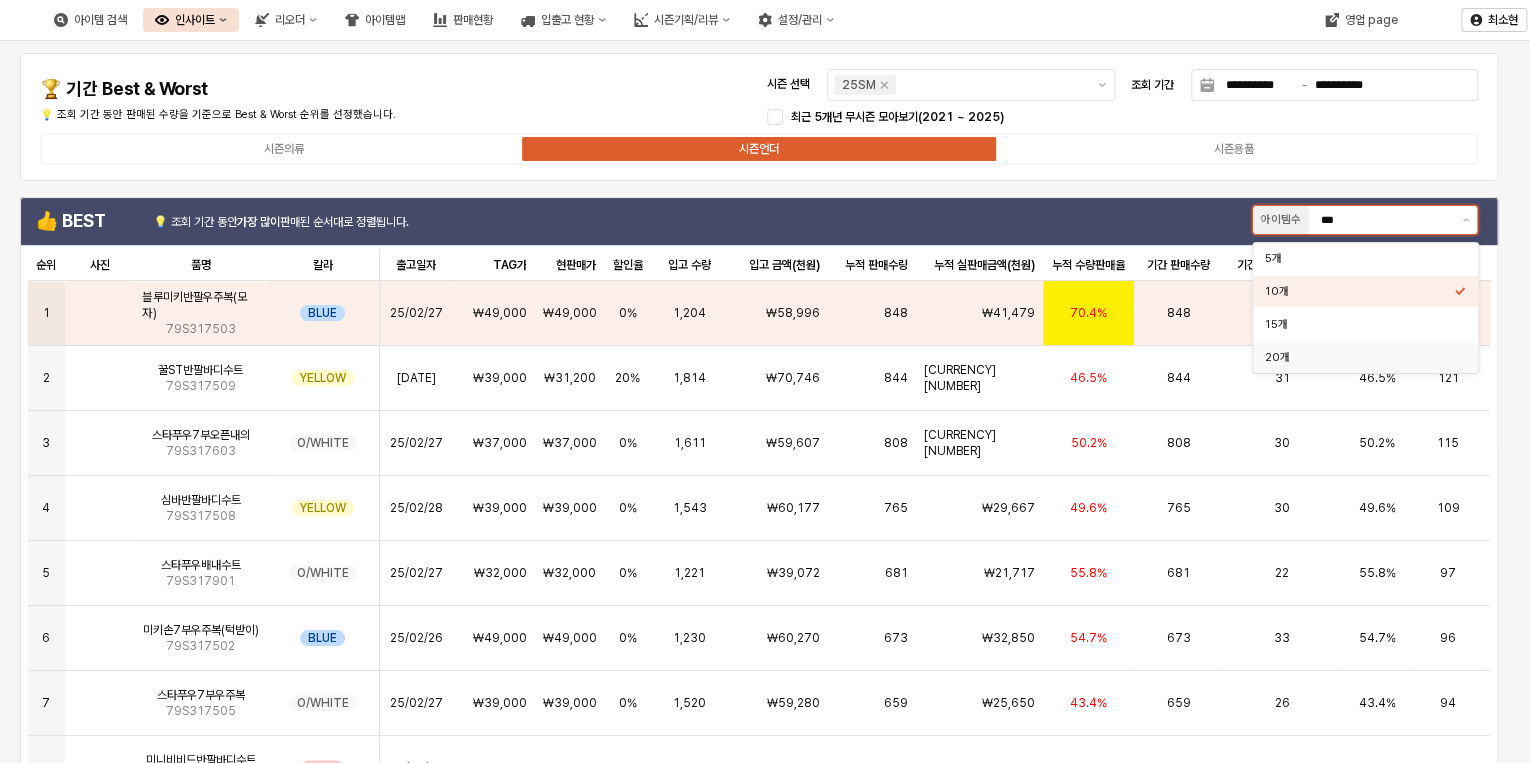 click on "20개" at bounding box center (1359, 357) 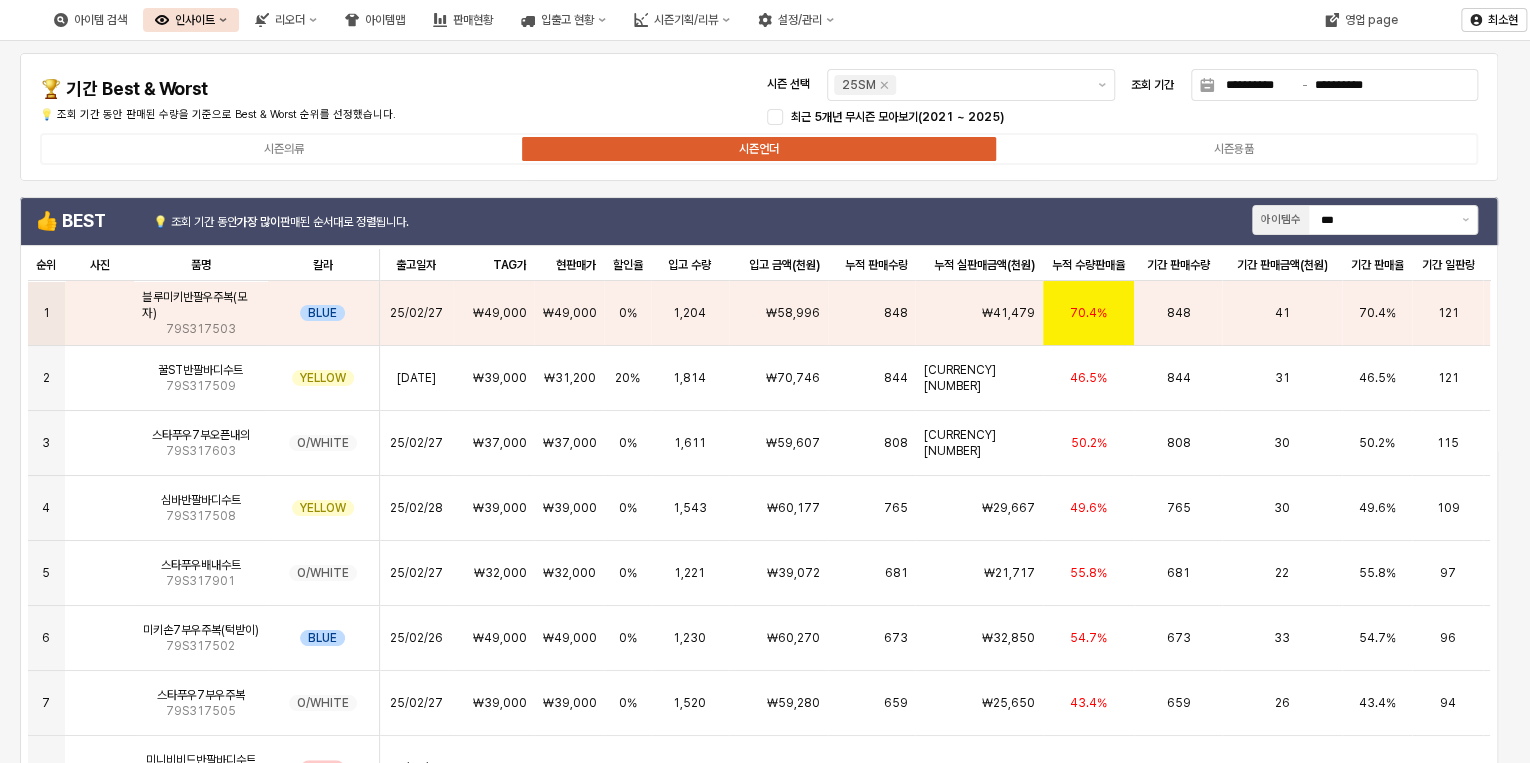click on "**********" at bounding box center [759, 117] 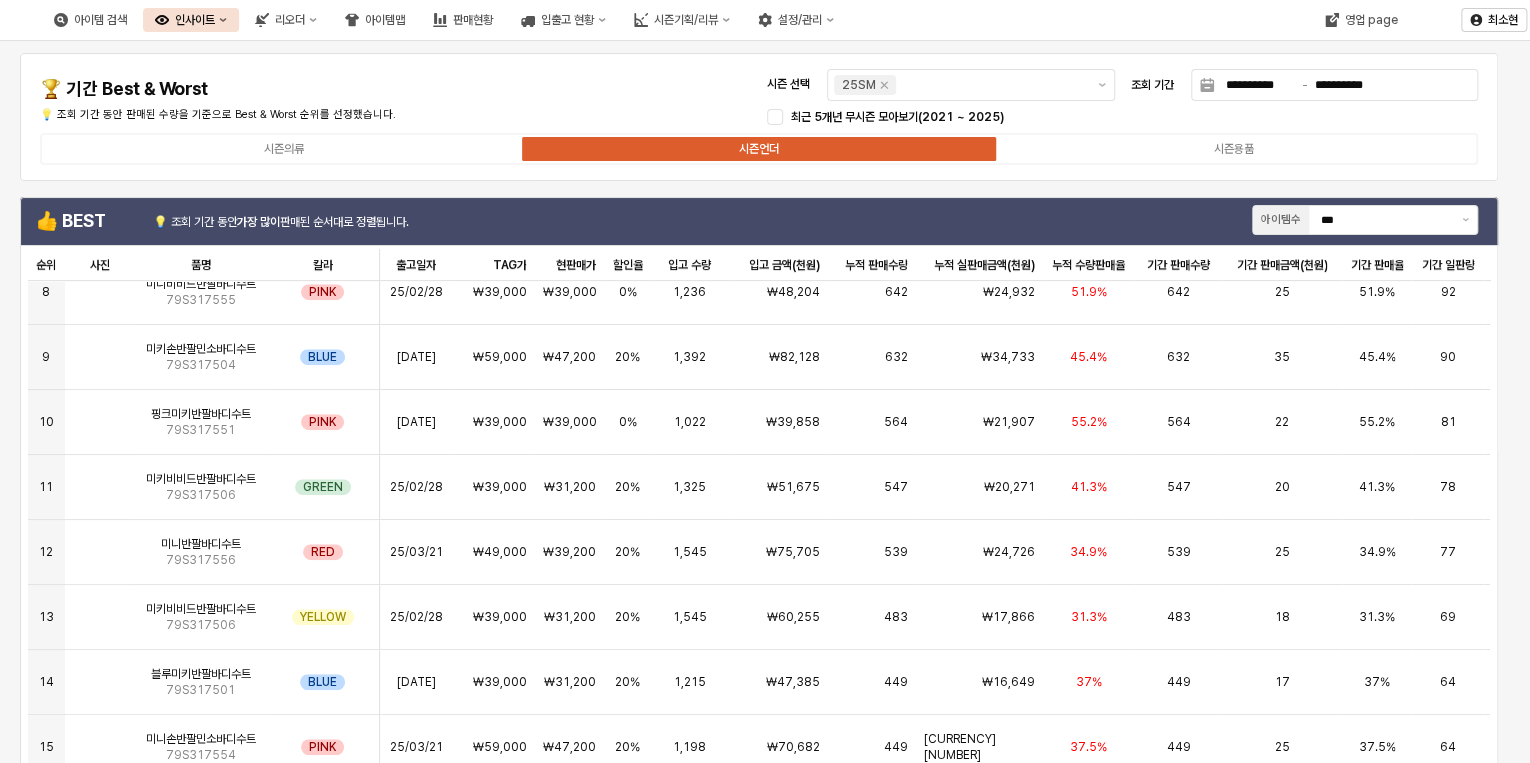 scroll, scrollTop: 580, scrollLeft: 0, axis: vertical 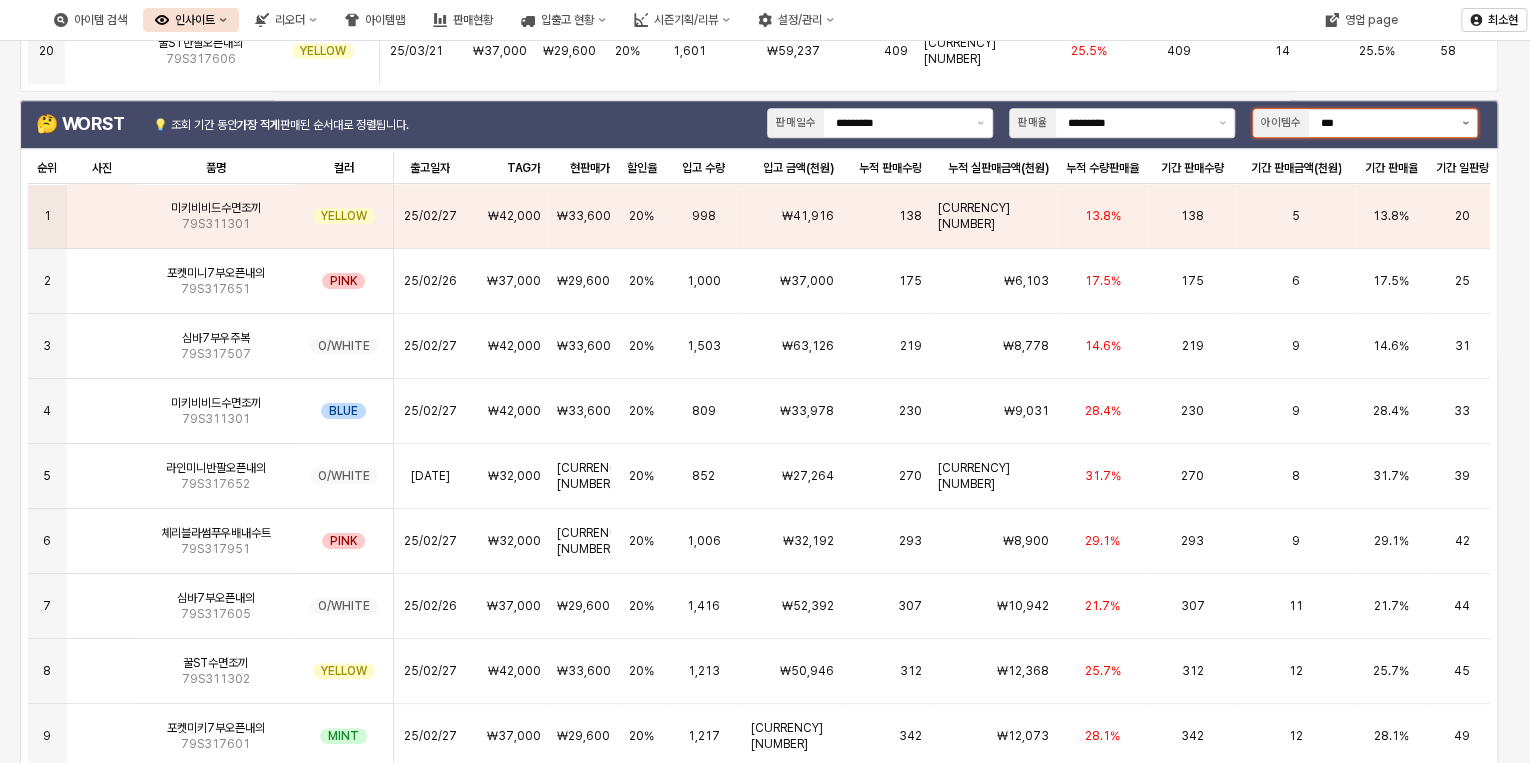 click at bounding box center [1465, 123] 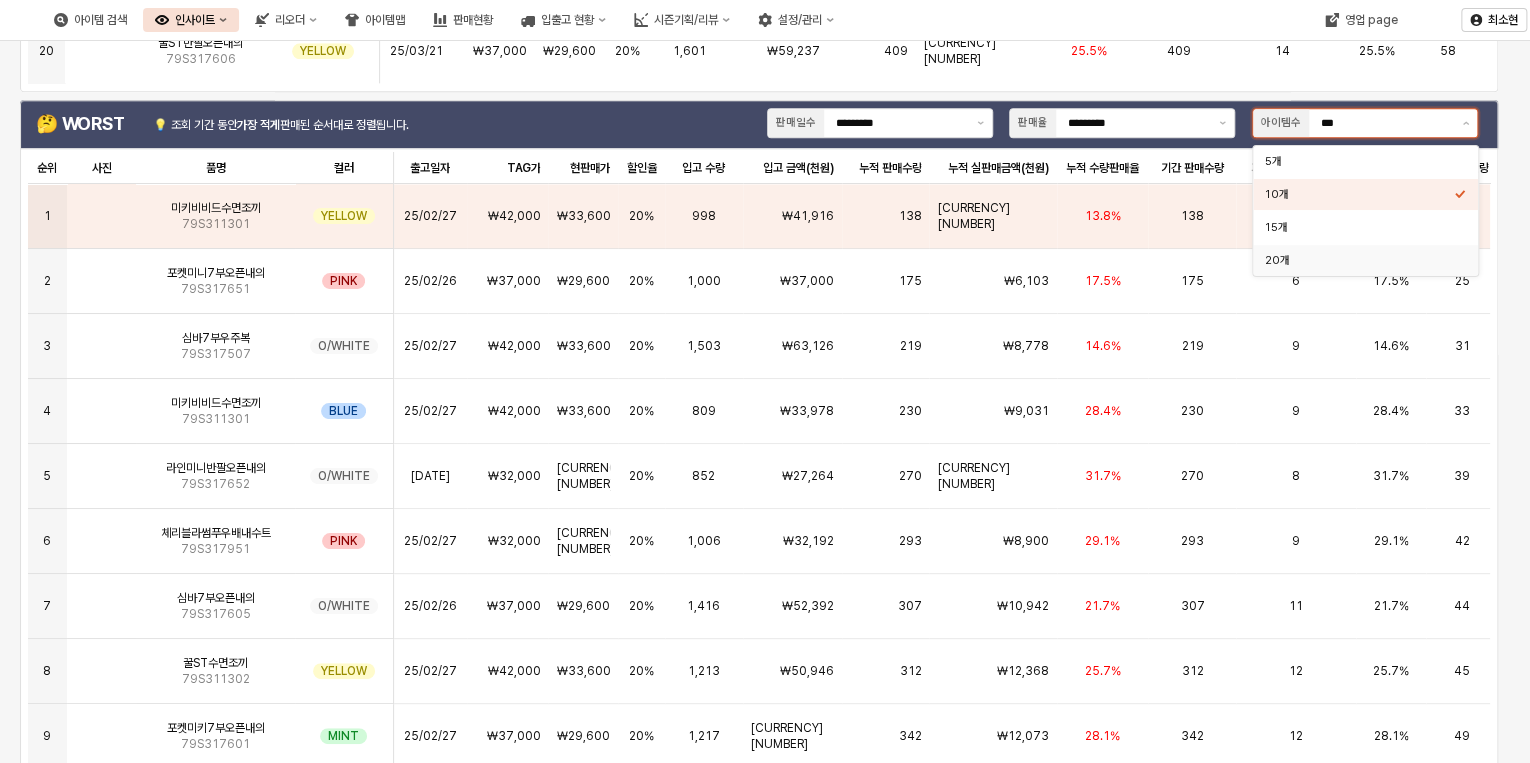 click on "20개" at bounding box center (1359, 260) 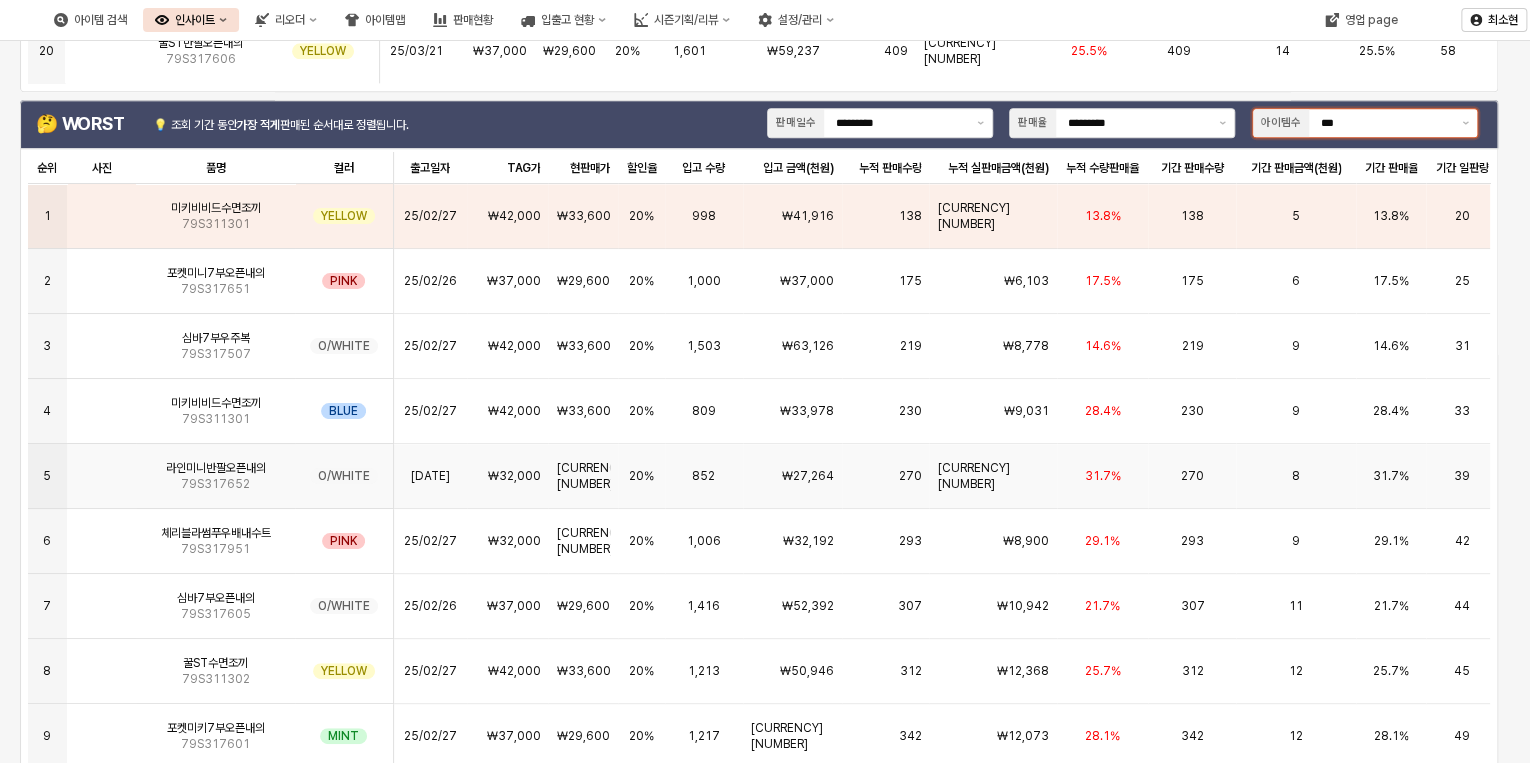 scroll, scrollTop: 0, scrollLeft: 0, axis: both 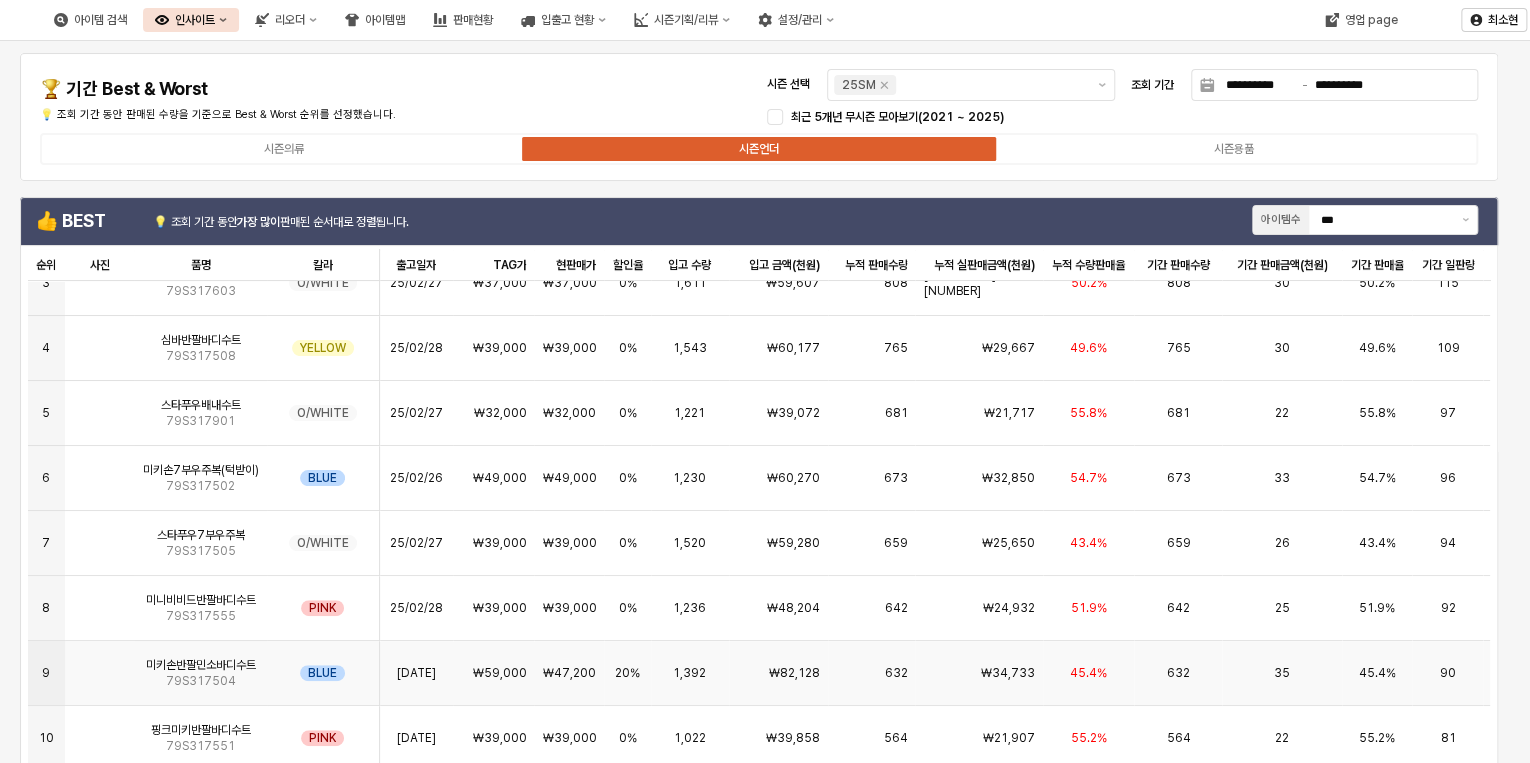 click at bounding box center (100, 665) 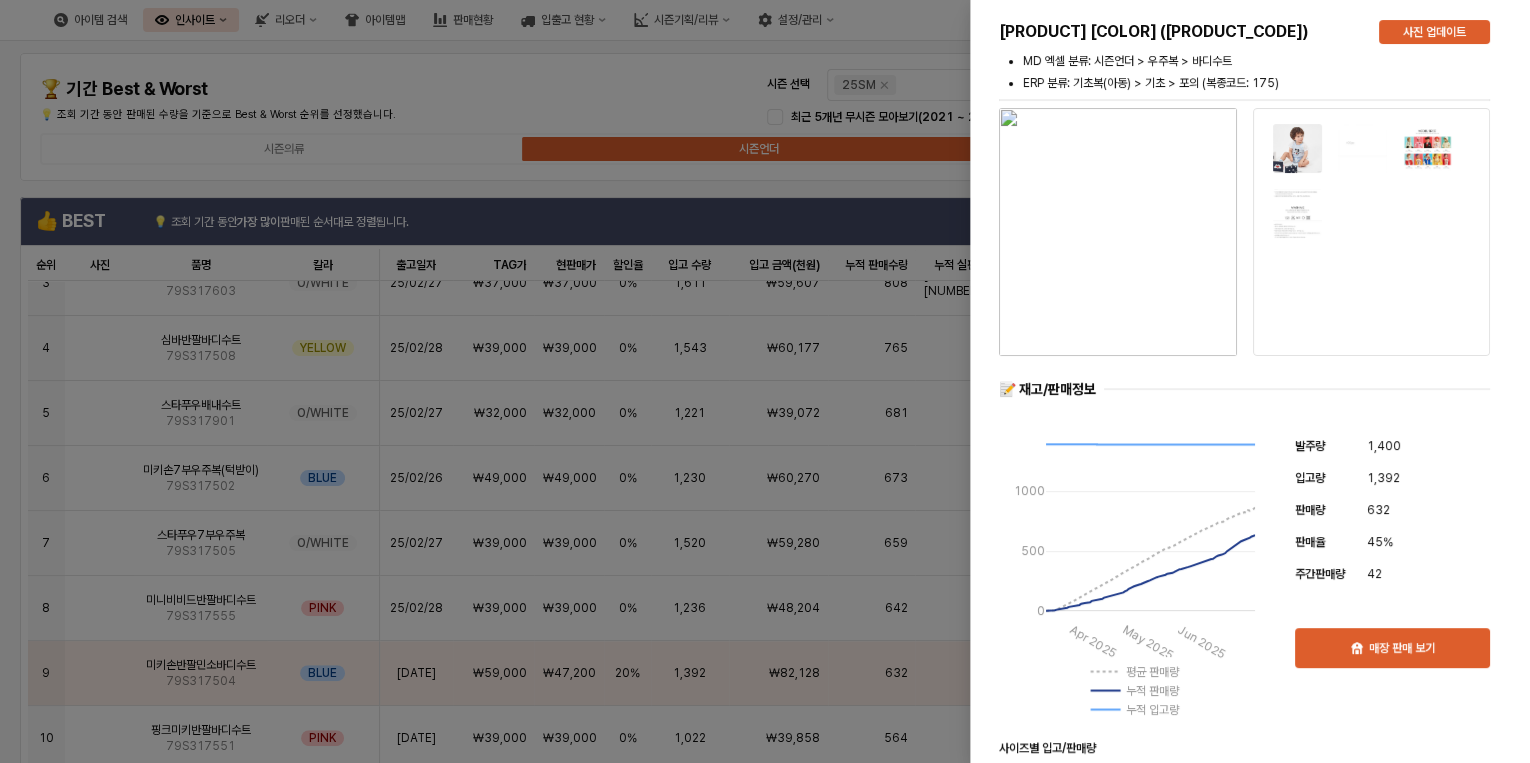 click at bounding box center (765, 381) 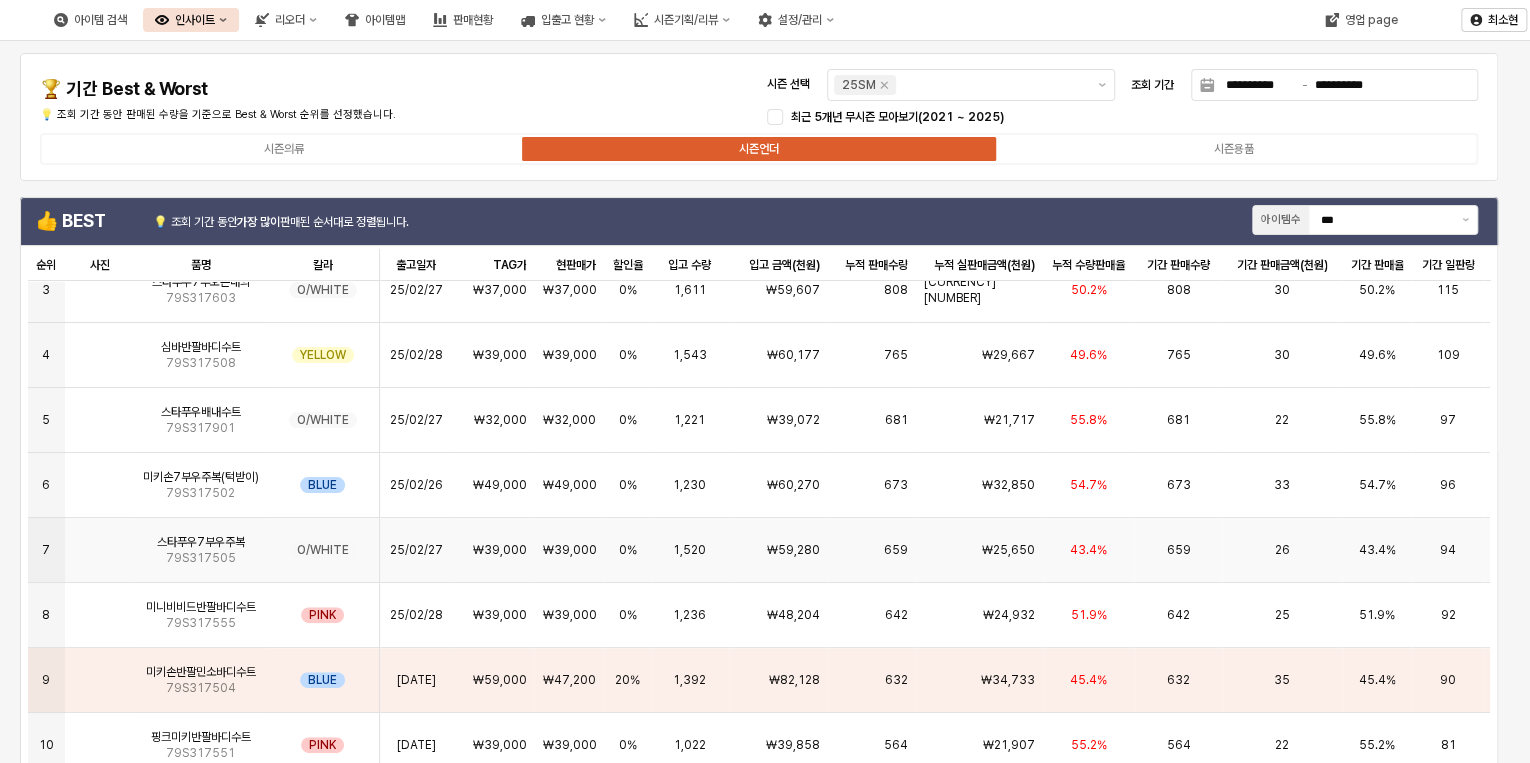 scroll, scrollTop: 160, scrollLeft: 0, axis: vertical 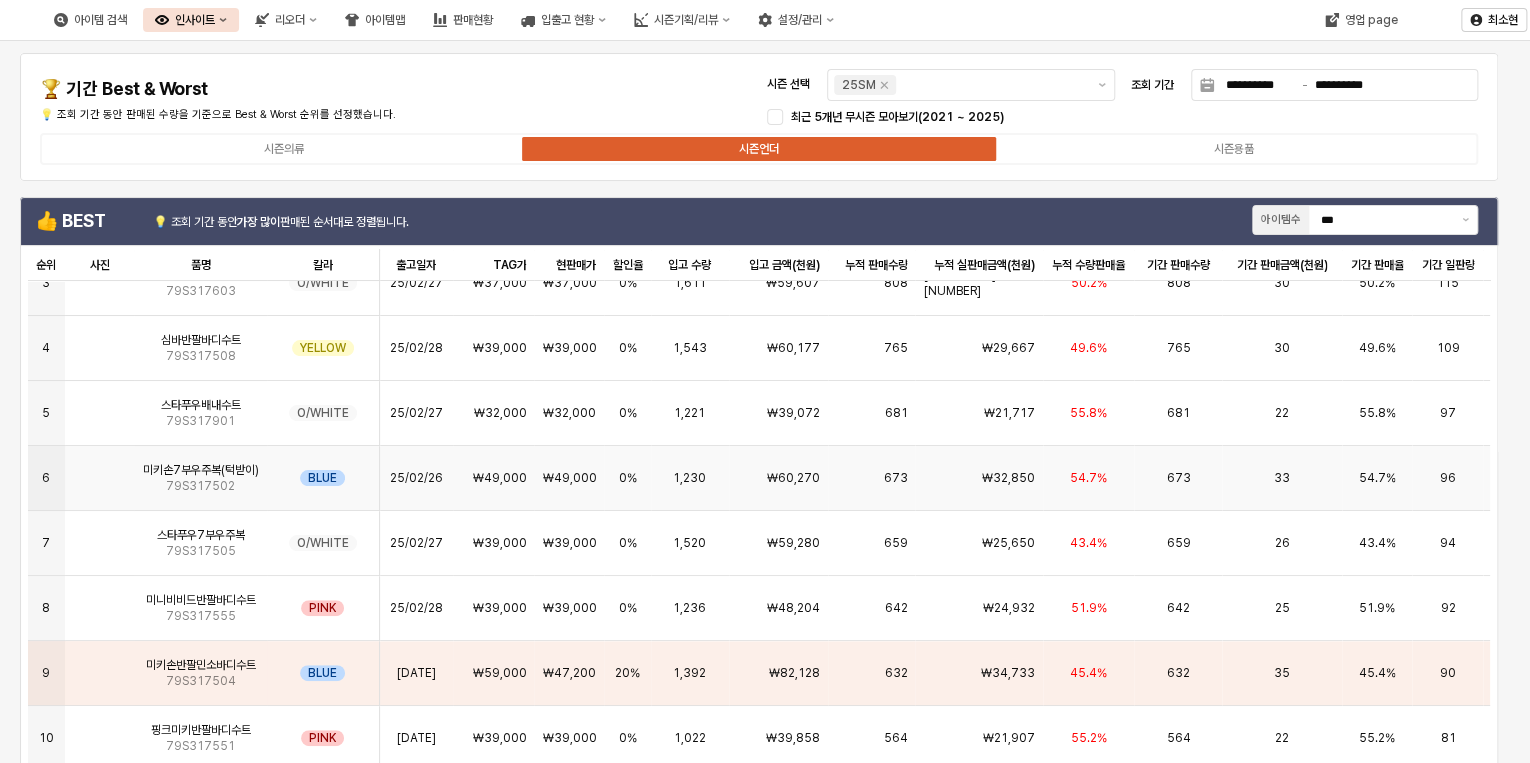 click at bounding box center (100, 470) 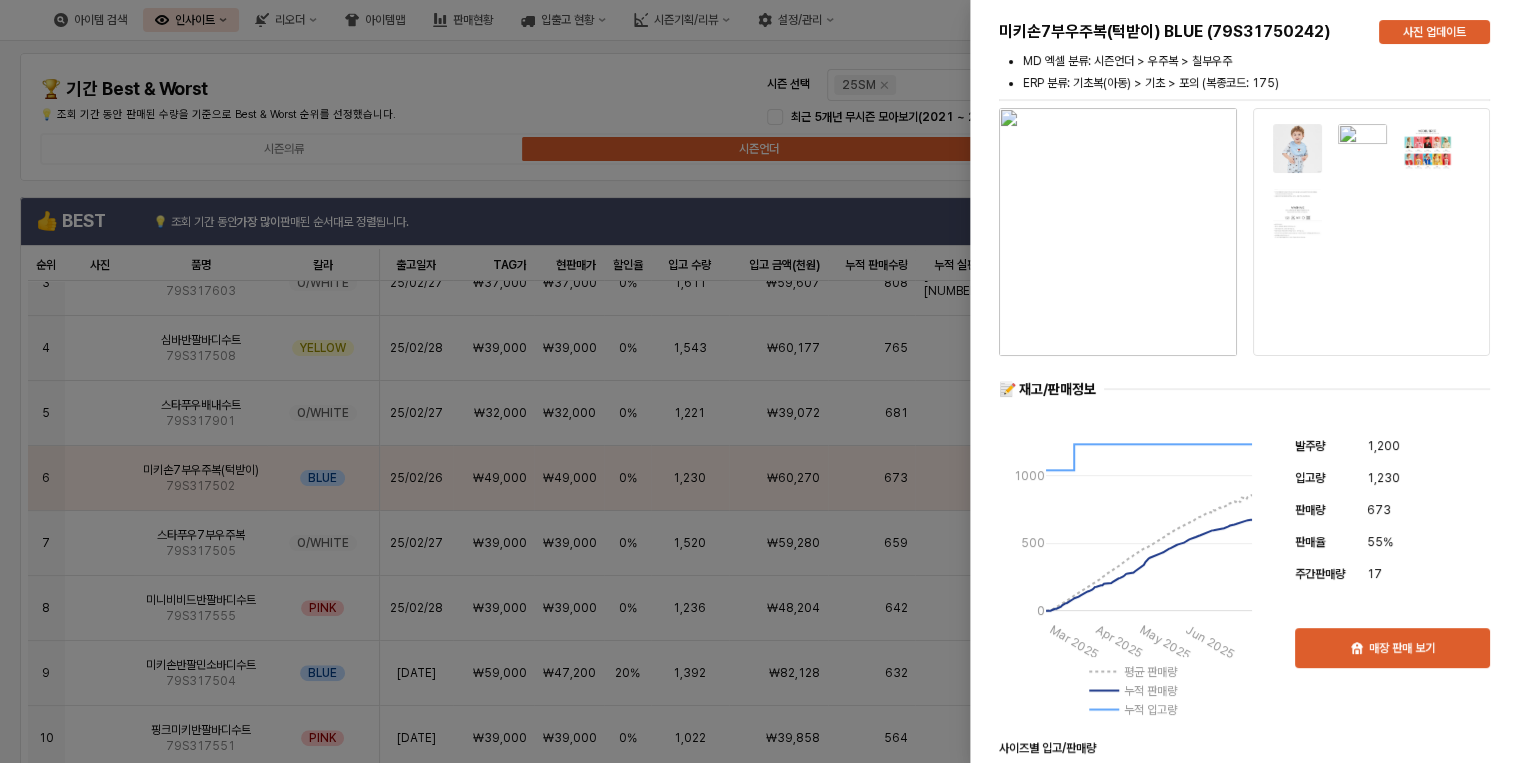 click at bounding box center [765, 381] 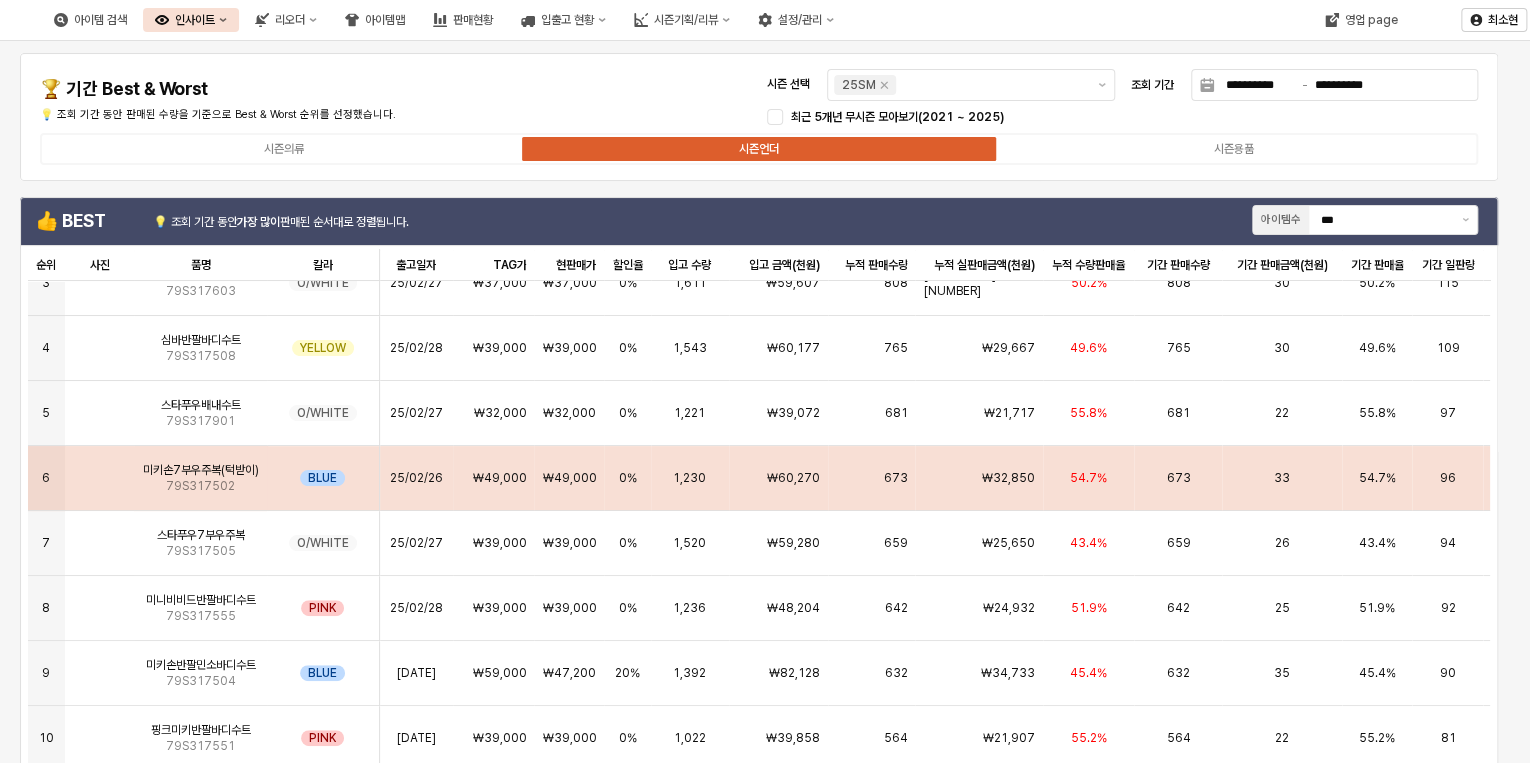 scroll, scrollTop: 0, scrollLeft: 0, axis: both 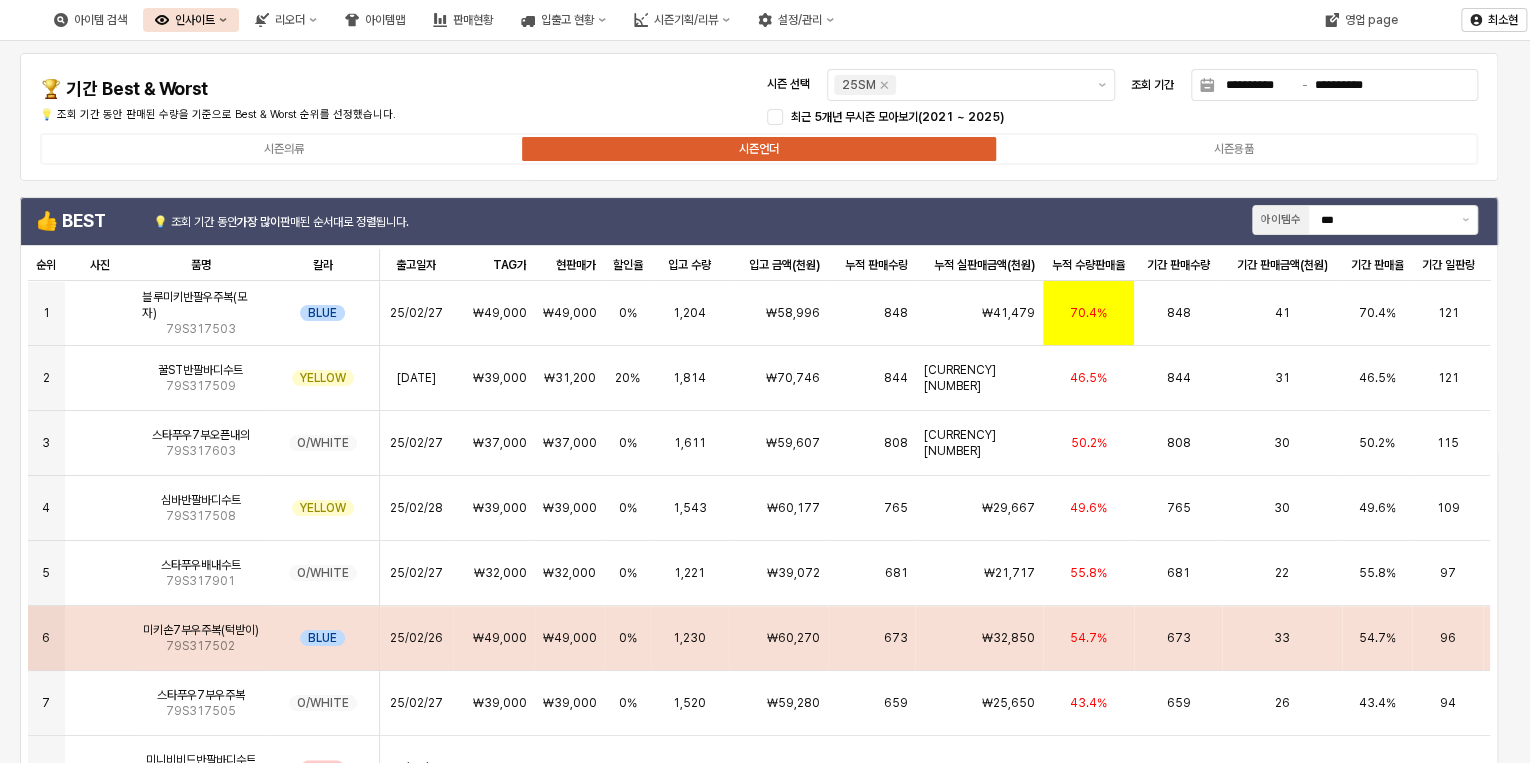 click on "₩49,000" at bounding box center [499, 638] 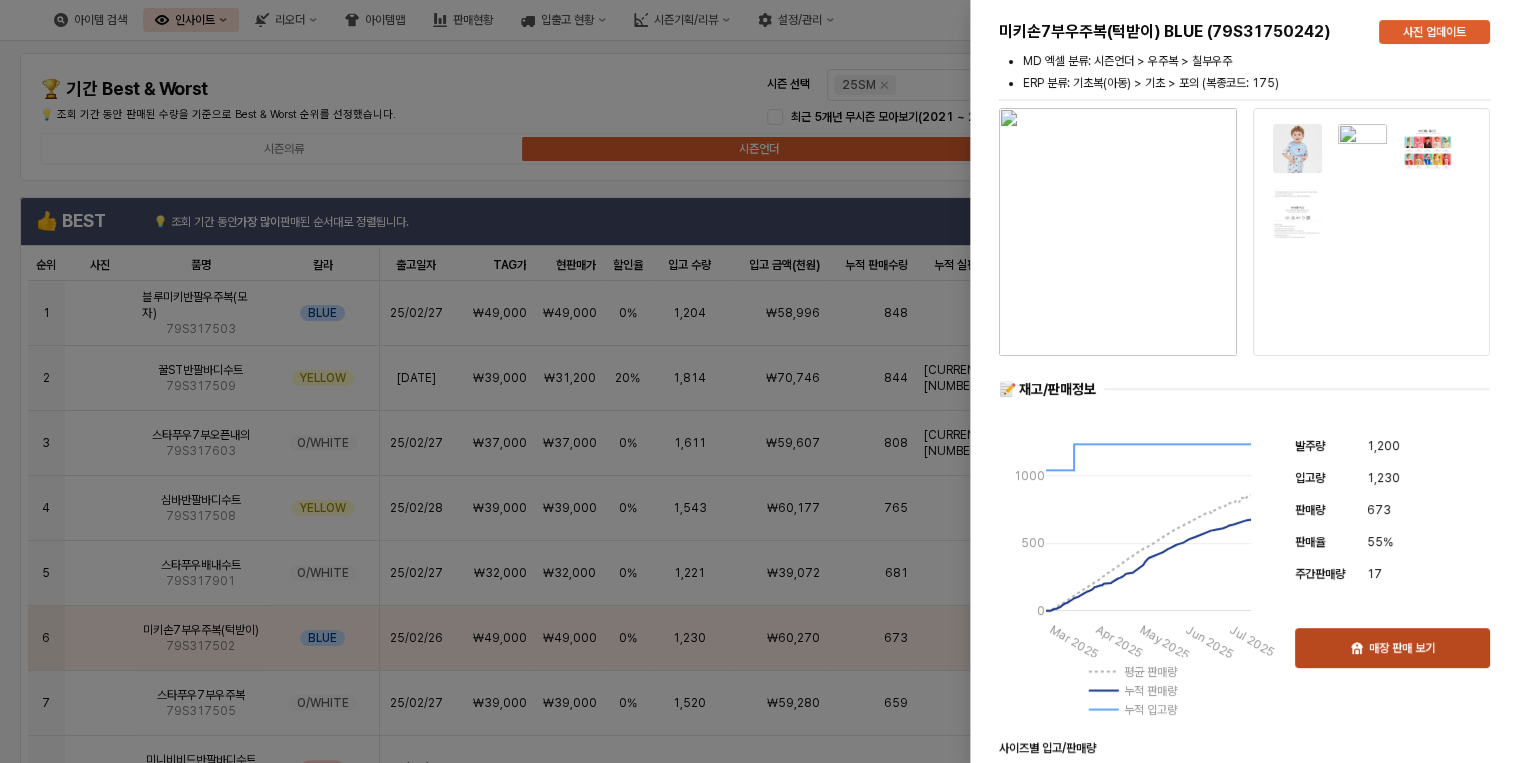 click on "매장 판매 보기" at bounding box center [1392, 648] 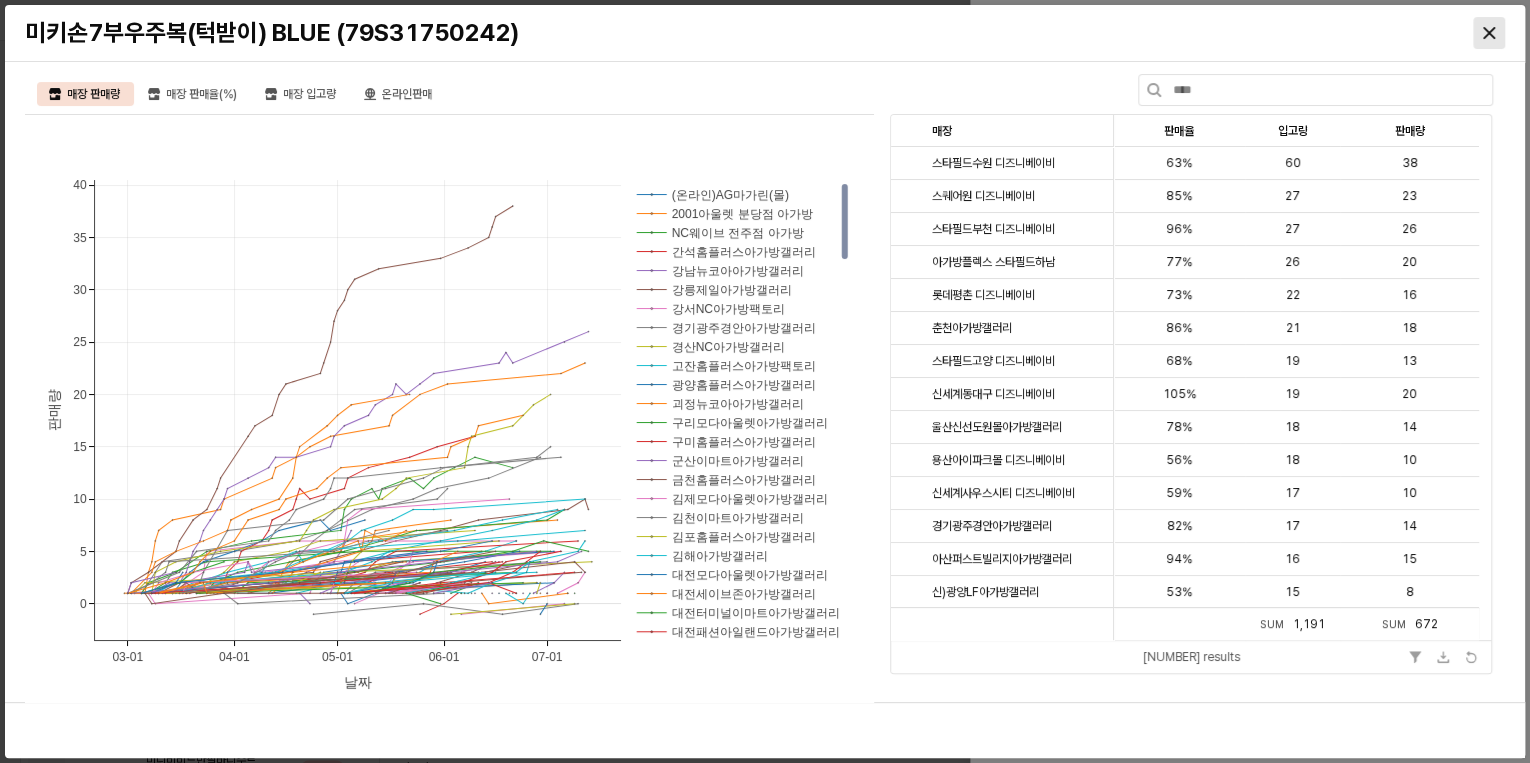 click 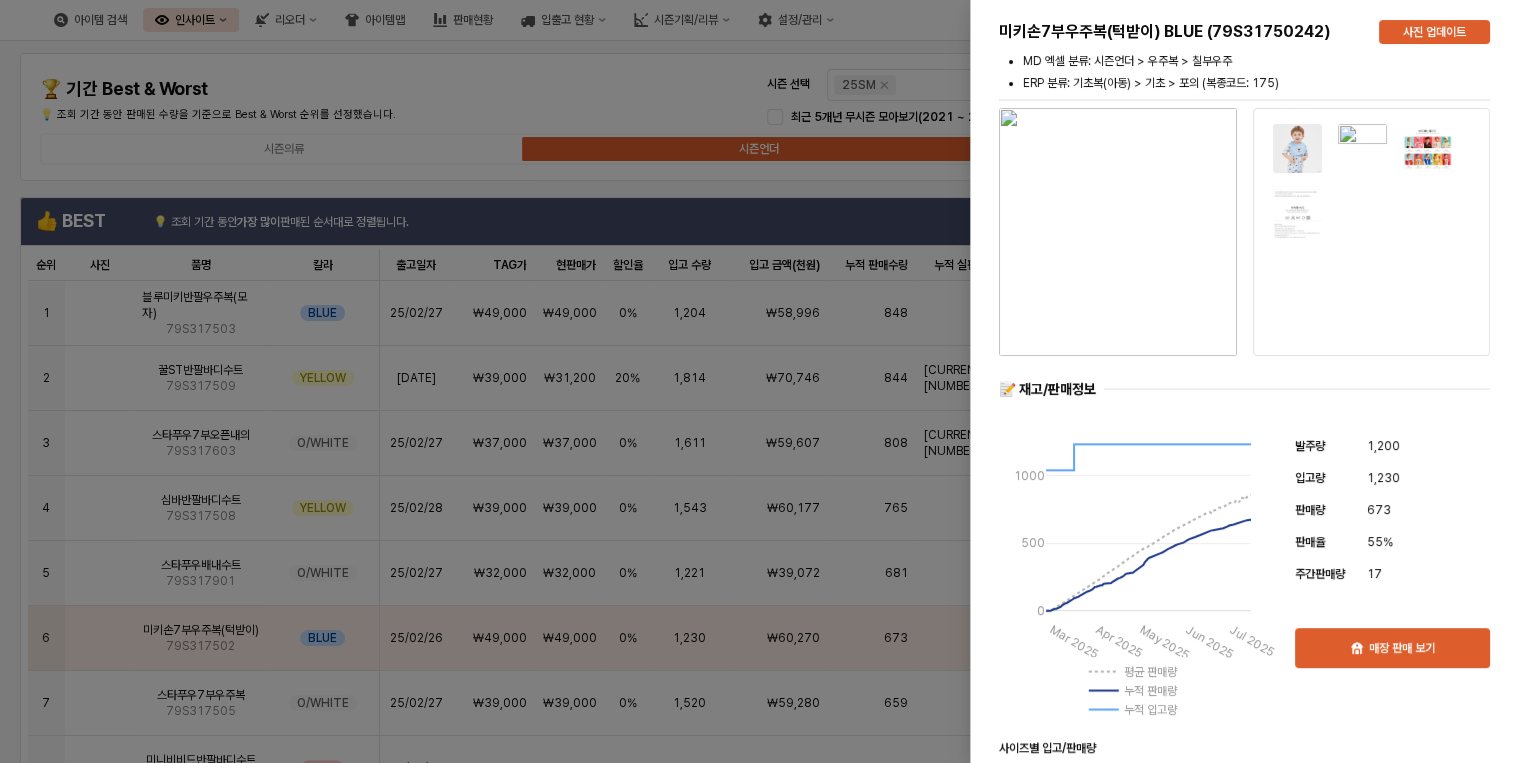 click at bounding box center [765, 381] 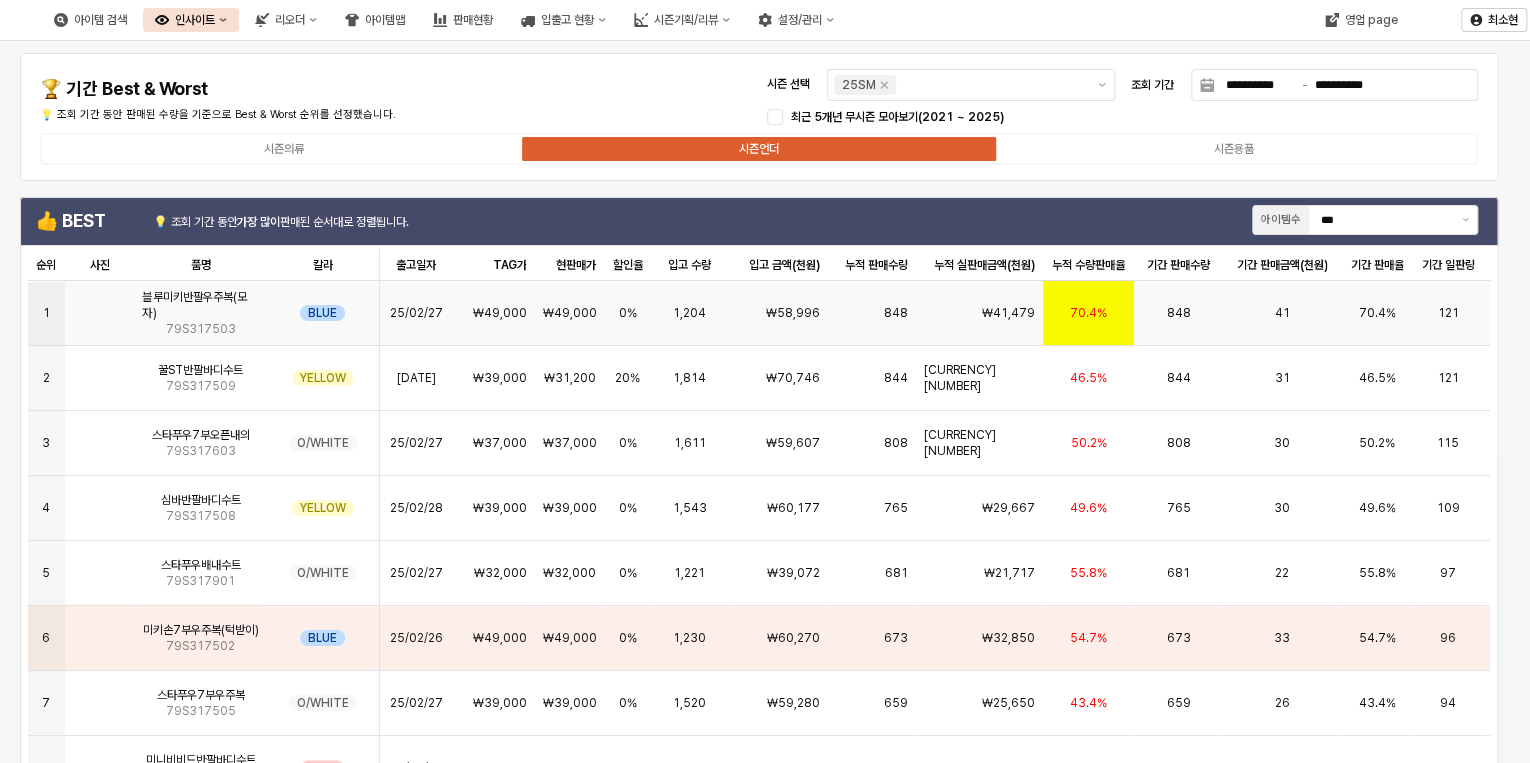 click on "848" at bounding box center (871, 313) 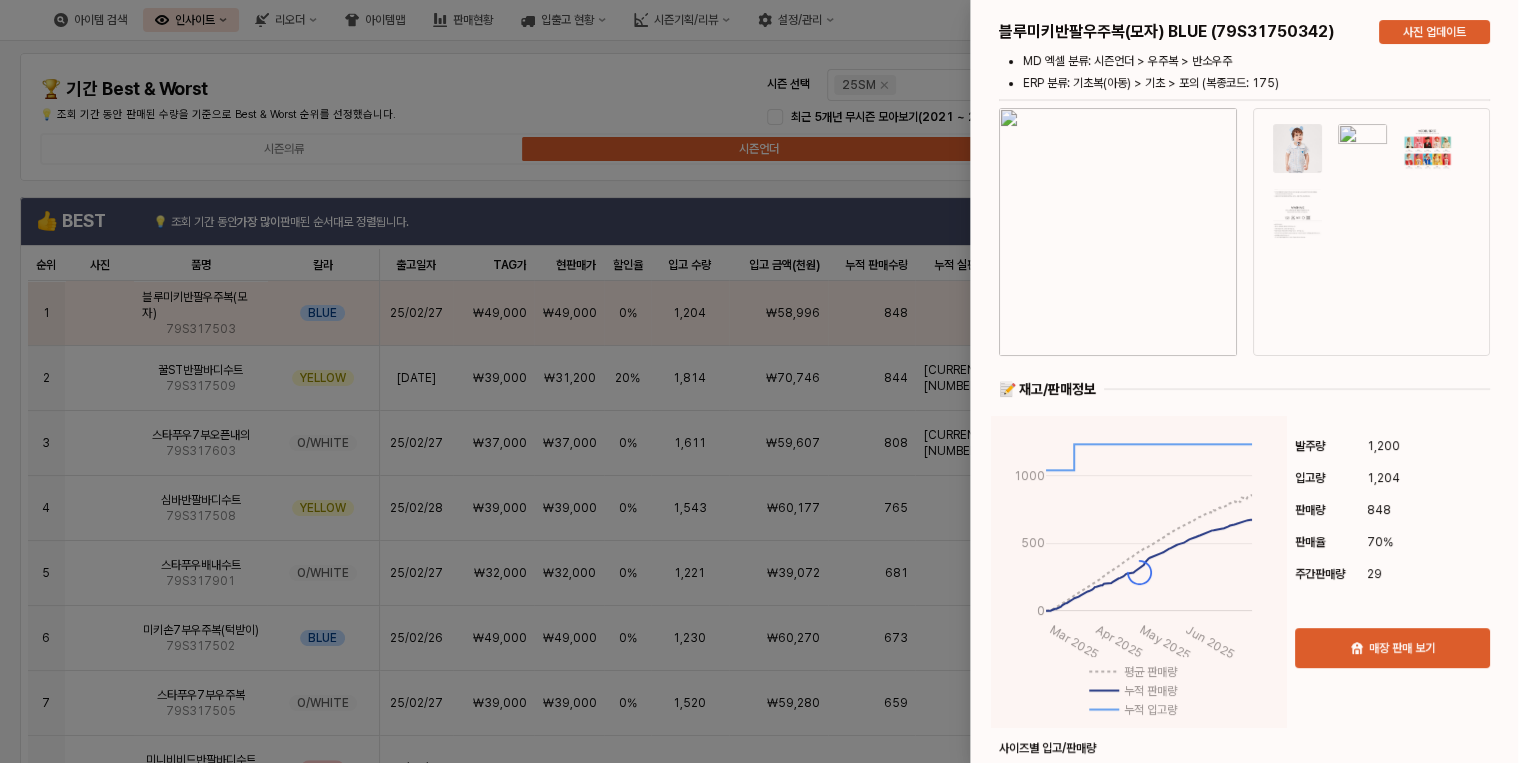 click at bounding box center [1244, 792] 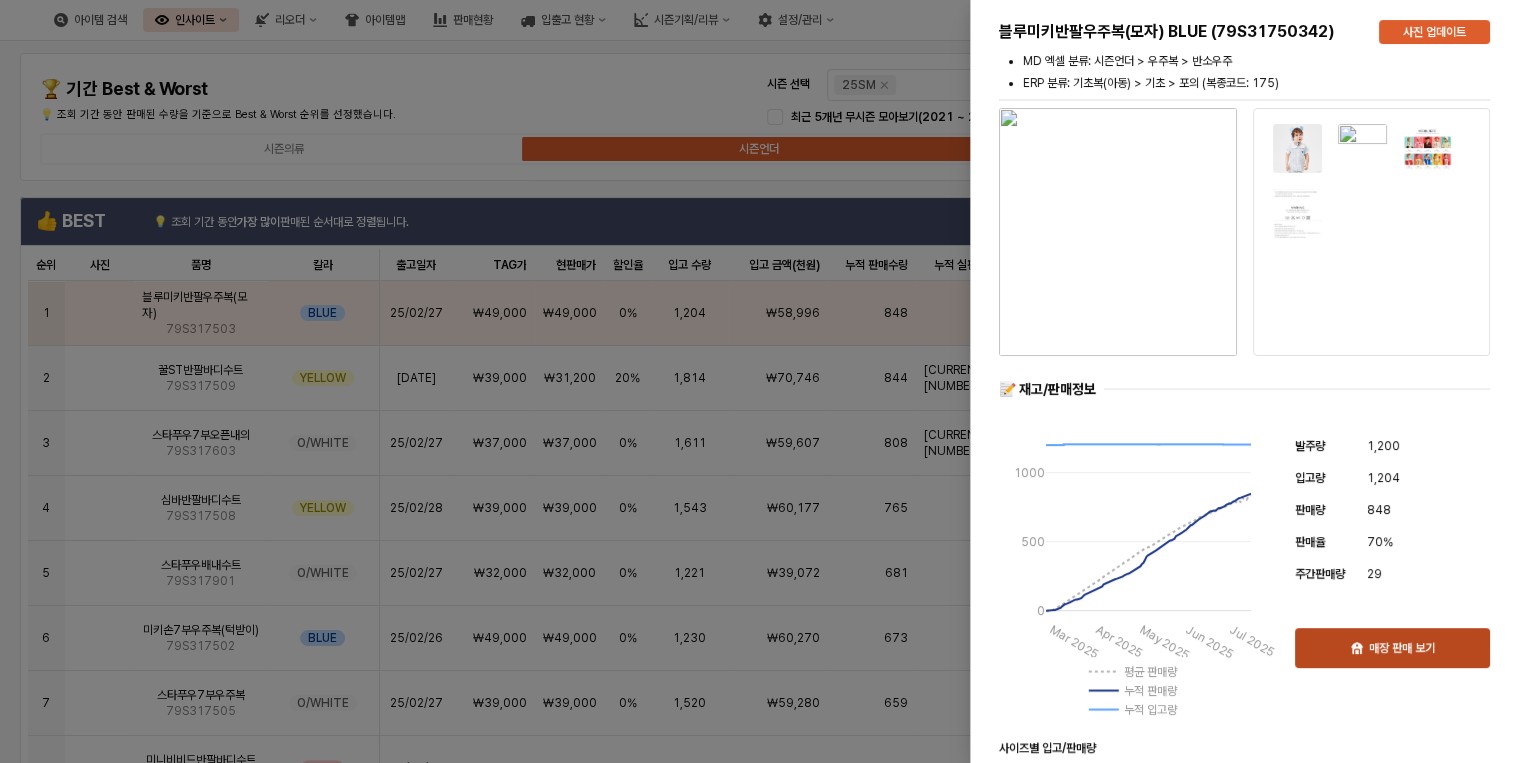 click on "매장 판매 보기" at bounding box center (1402, 648) 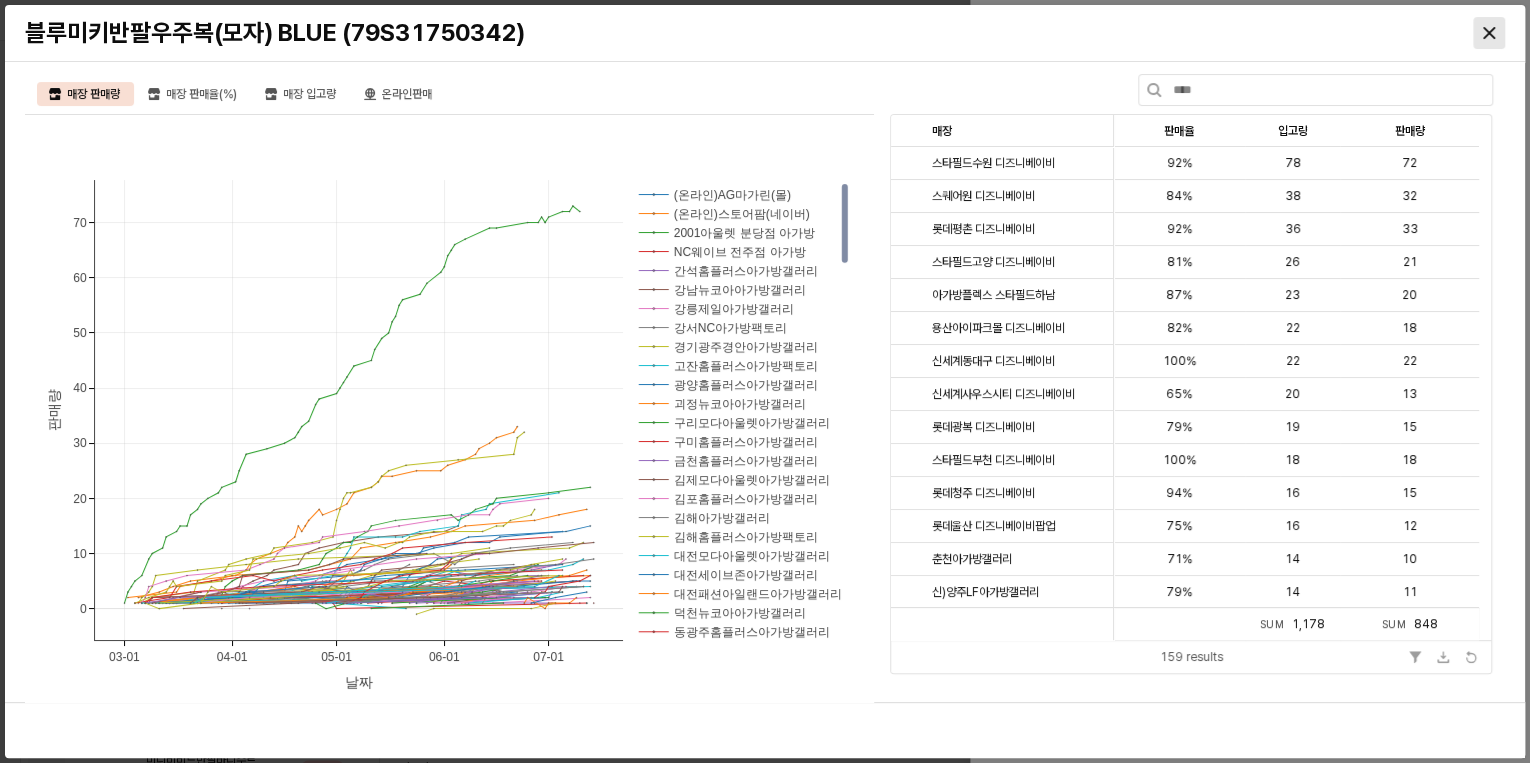 click at bounding box center (1489, 33) 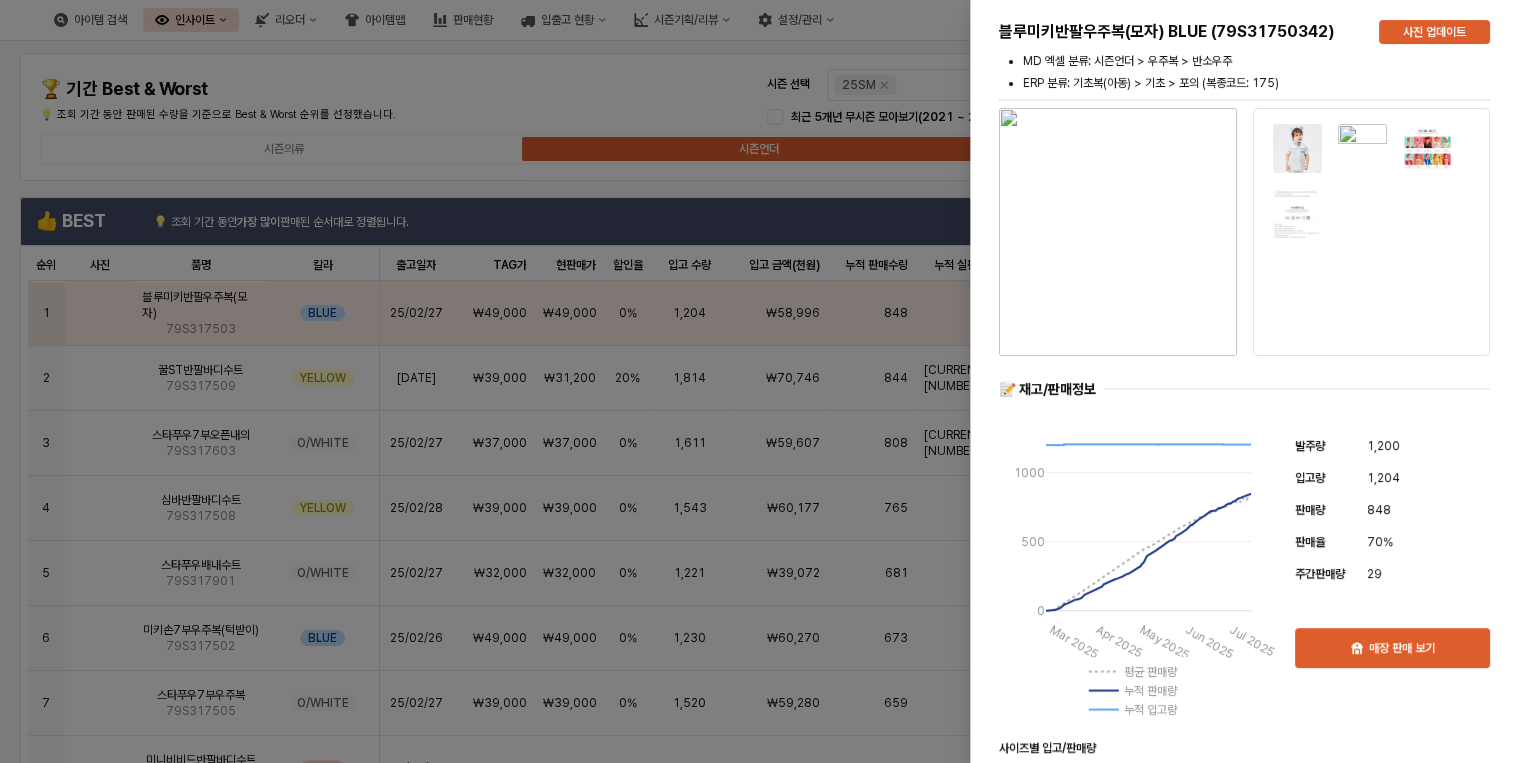click at bounding box center [765, 381] 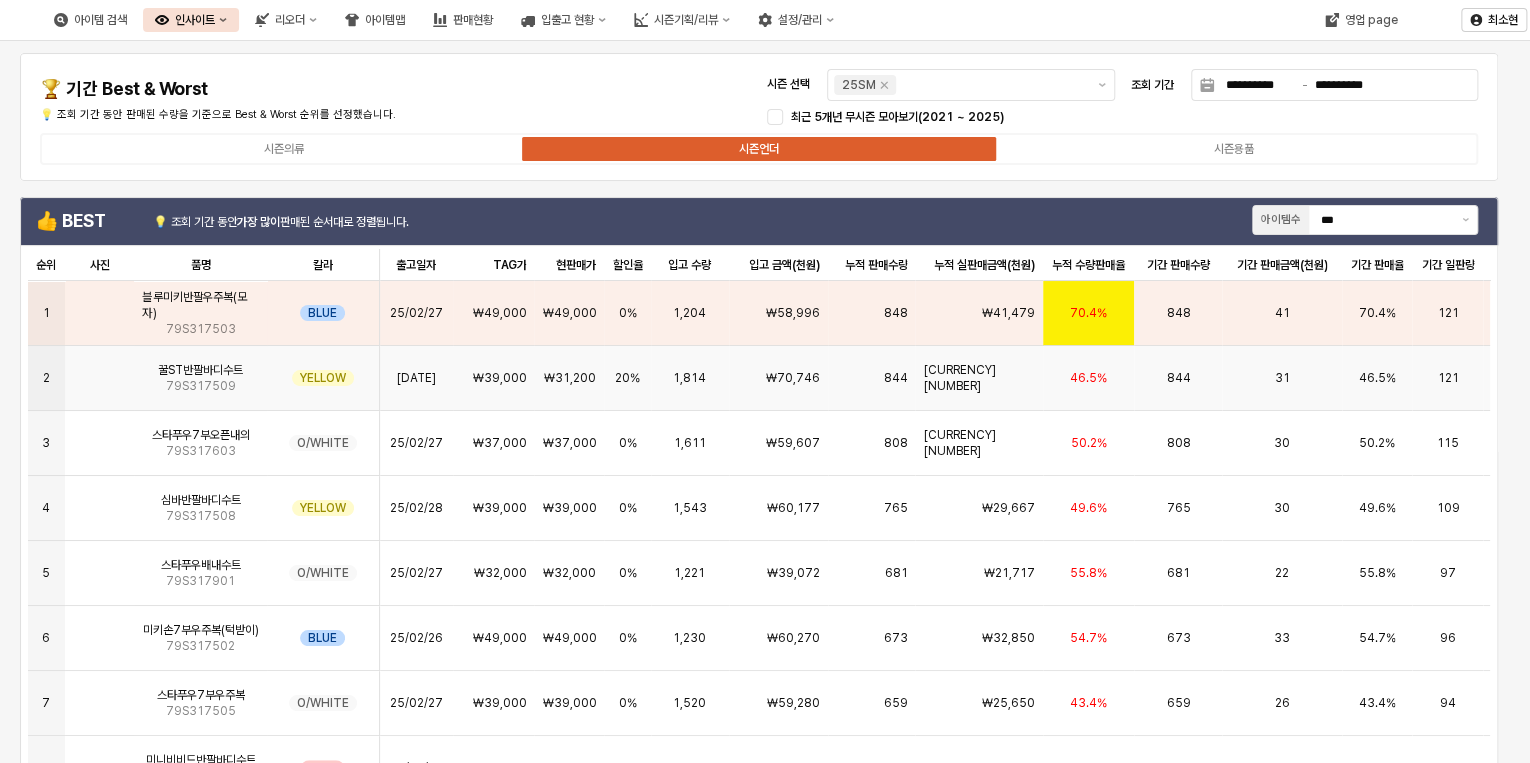 click on "꿀ST반팔바디수트 79S317509" at bounding box center (200, 378) 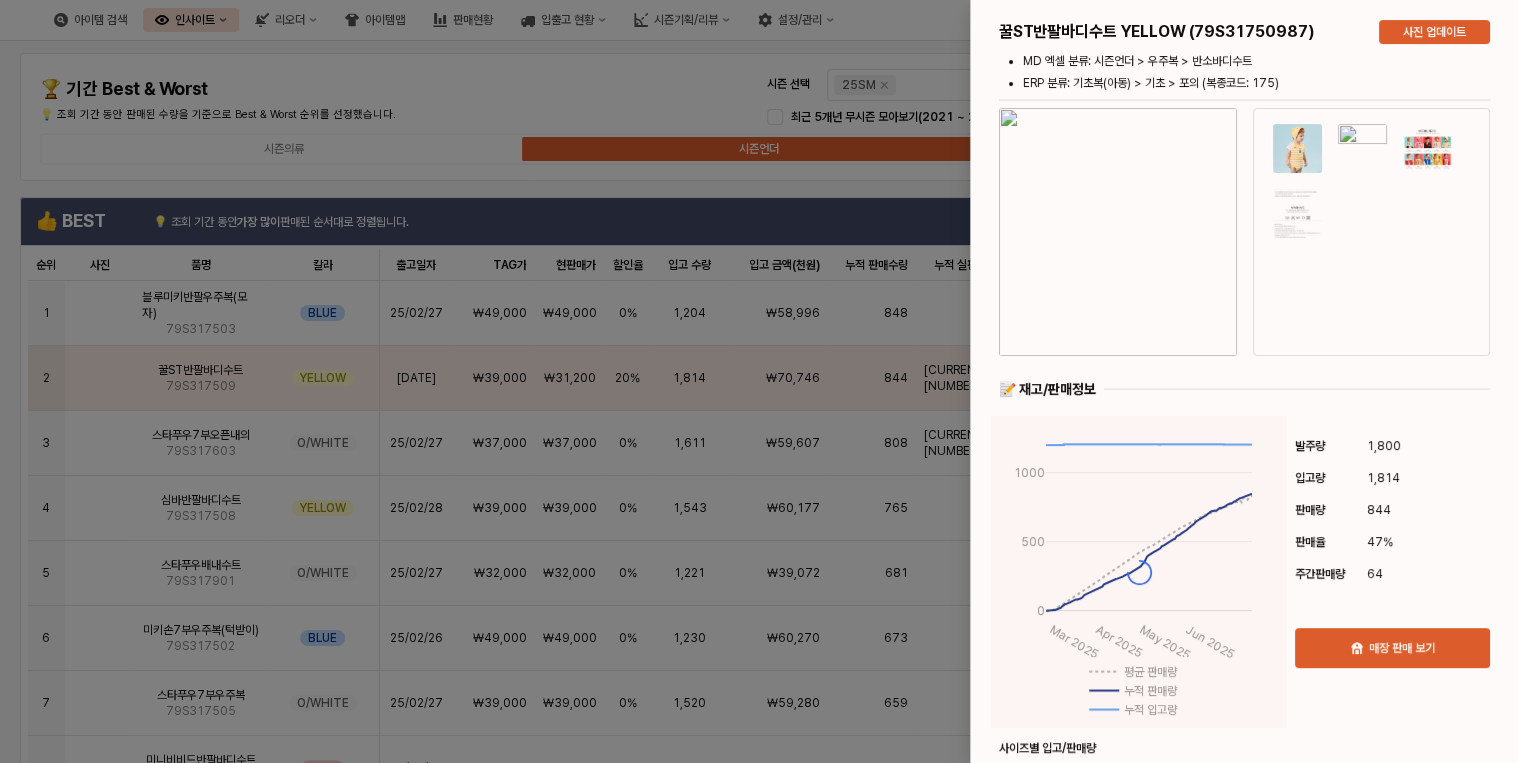 click at bounding box center [1244, 792] 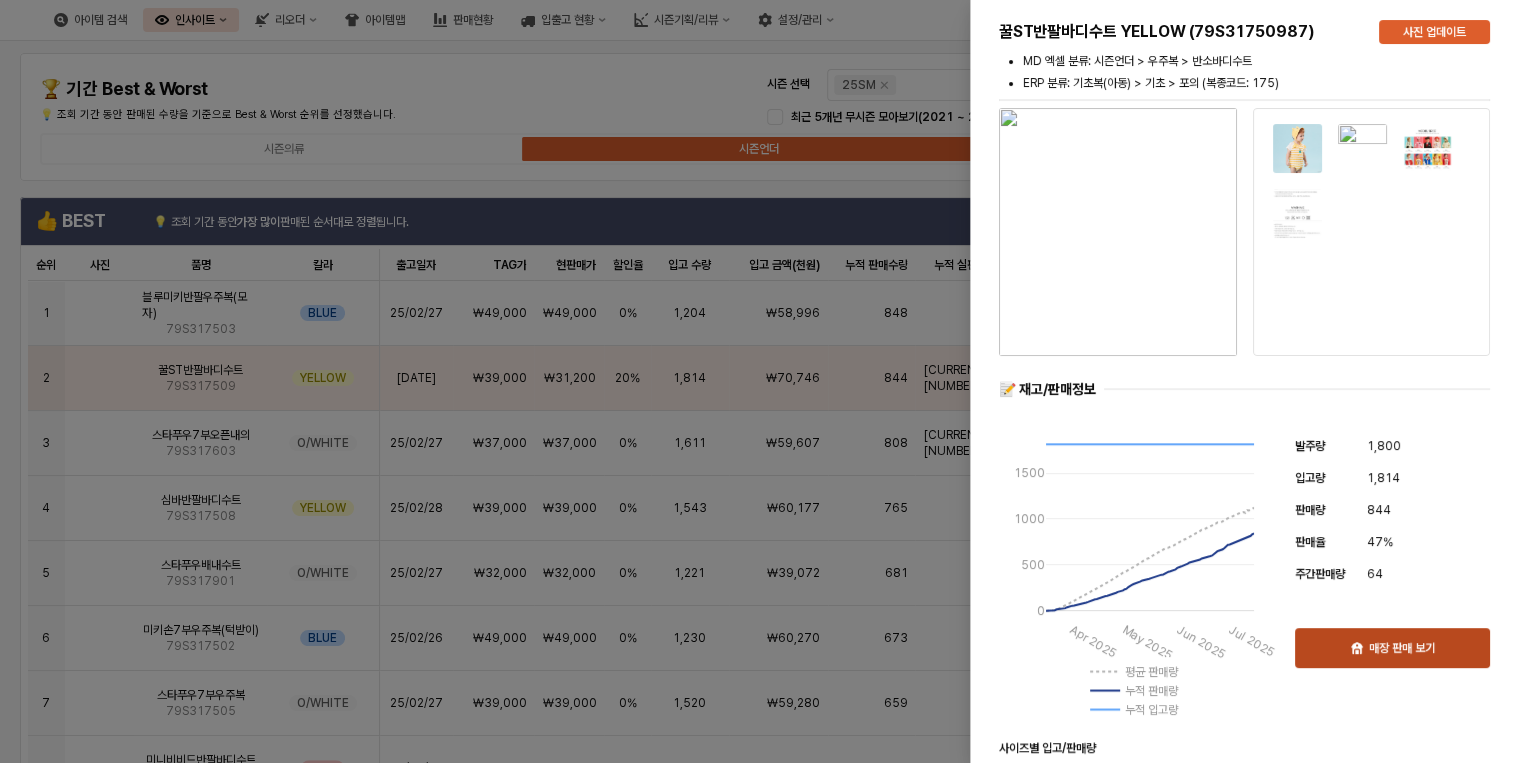 click on "매장 판매 보기" at bounding box center (1402, 648) 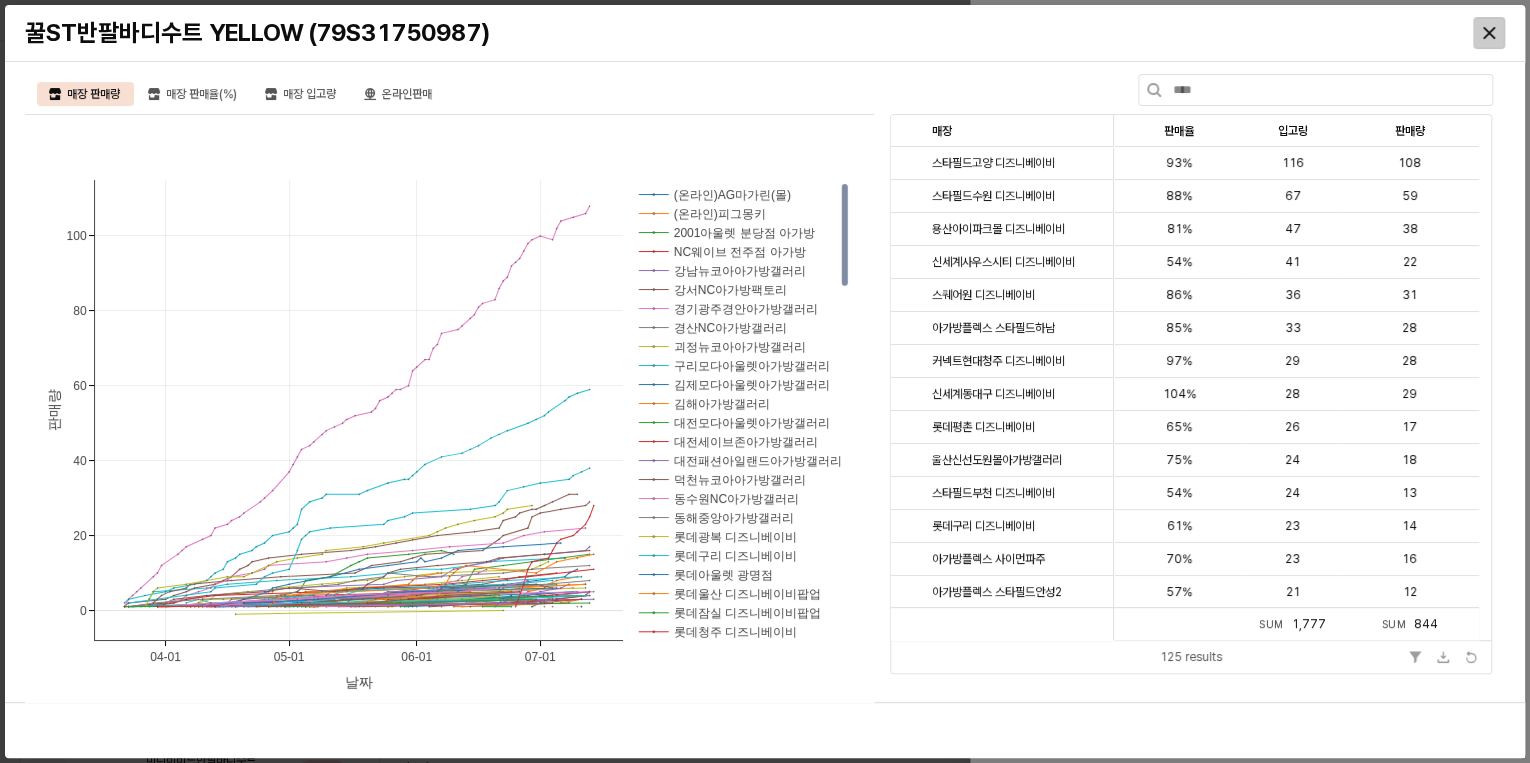 click at bounding box center [1489, 33] 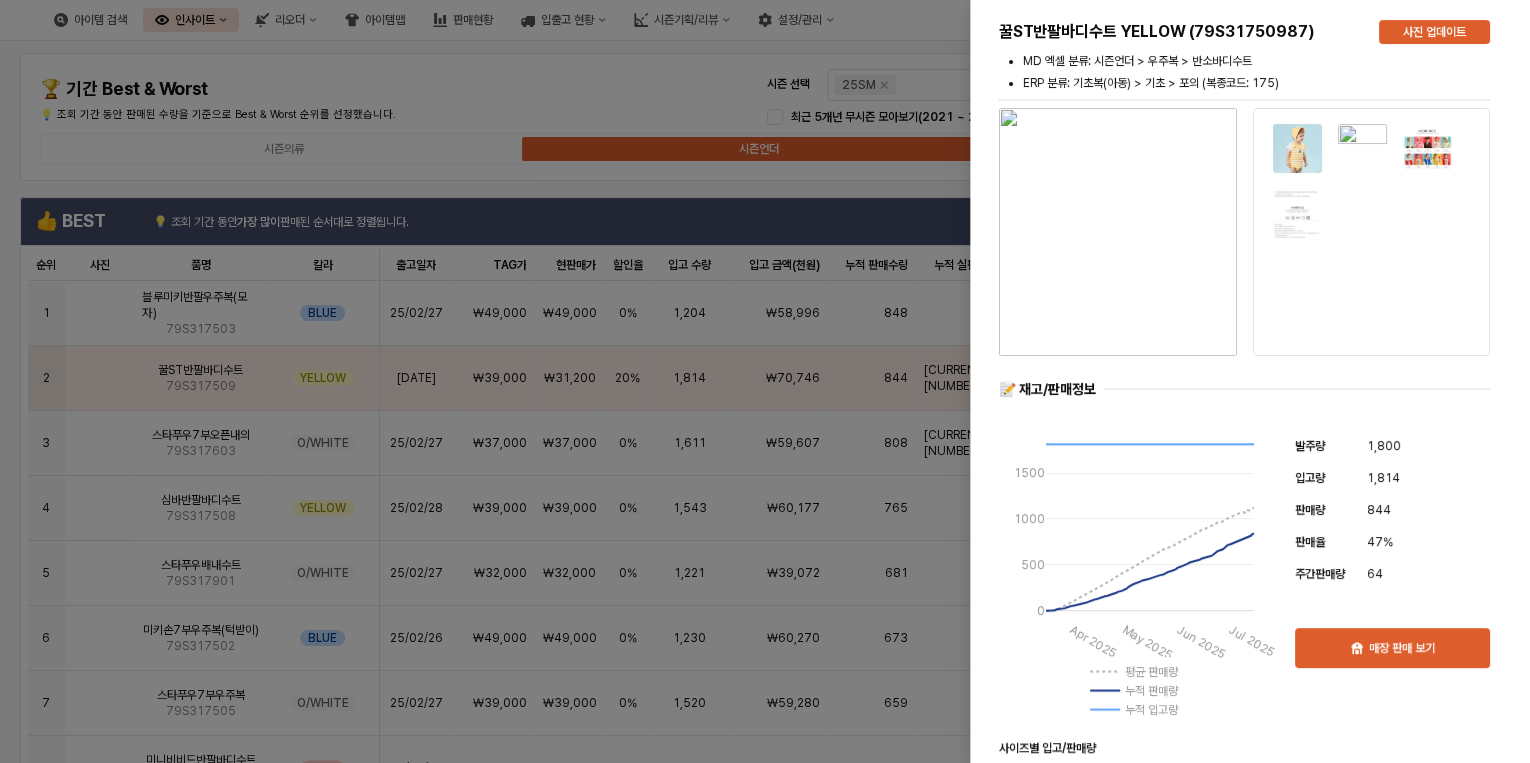 click at bounding box center [765, 381] 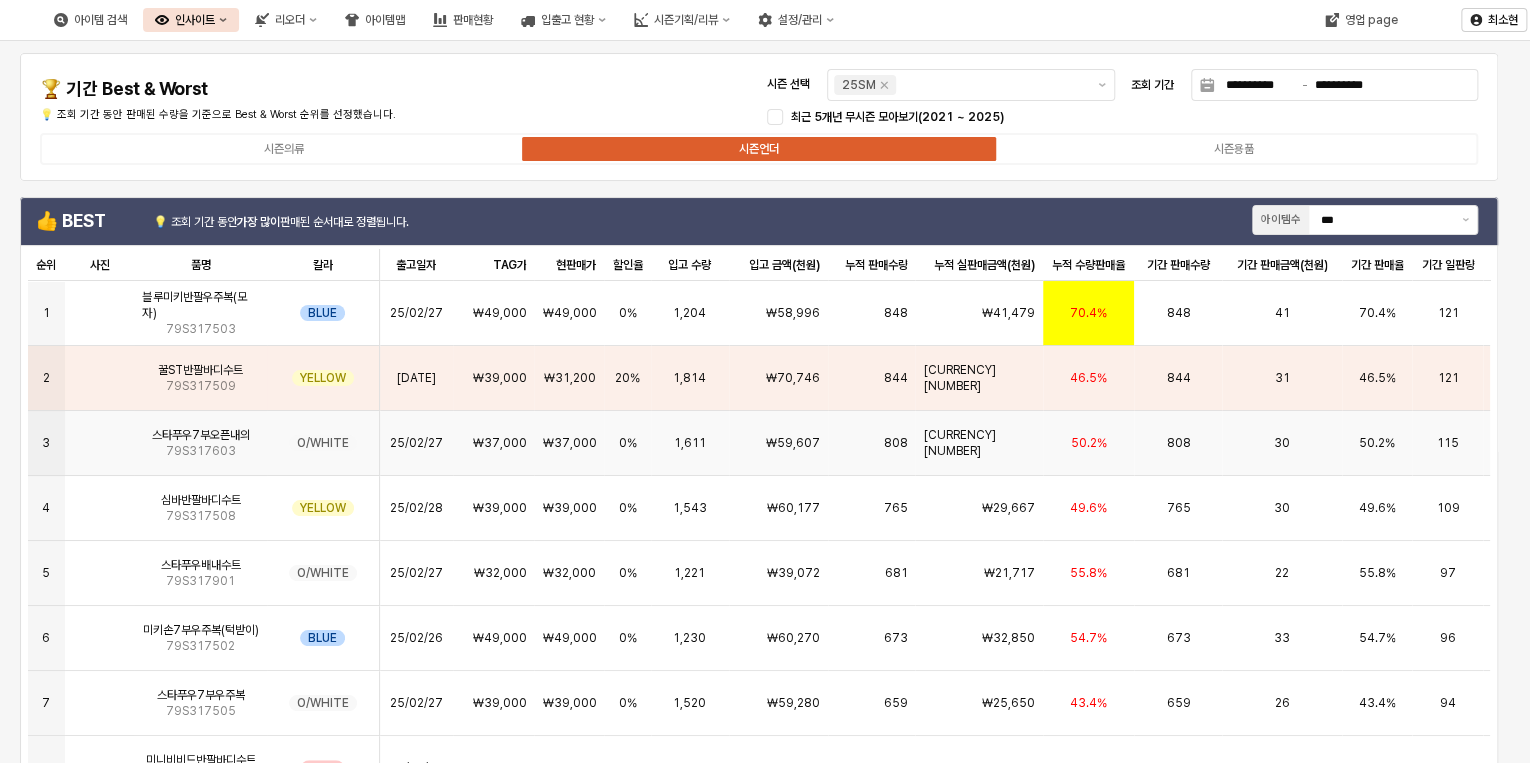 click on "₩37,000" at bounding box center (499, 443) 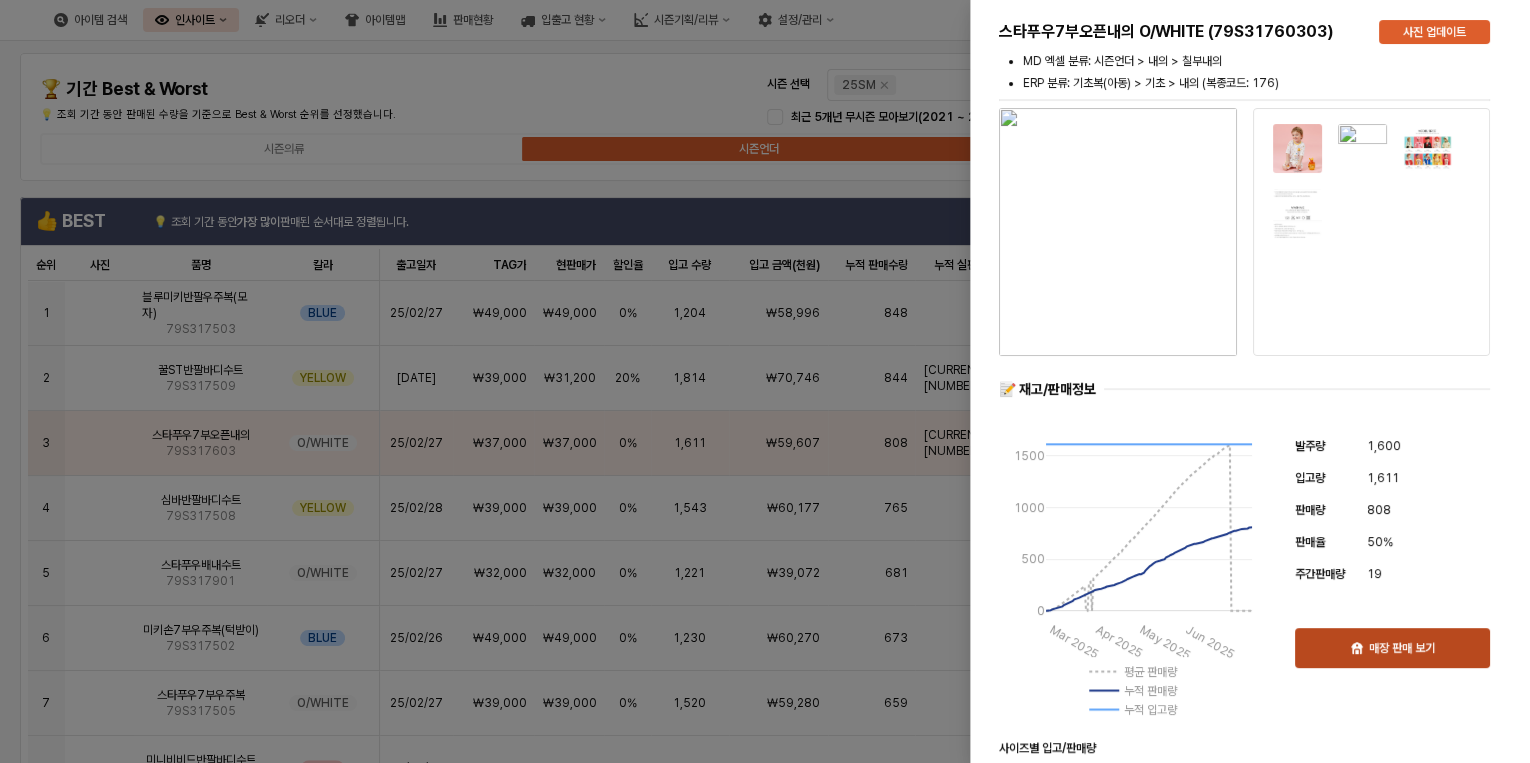 click on "매장 판매 보기" at bounding box center (1402, 648) 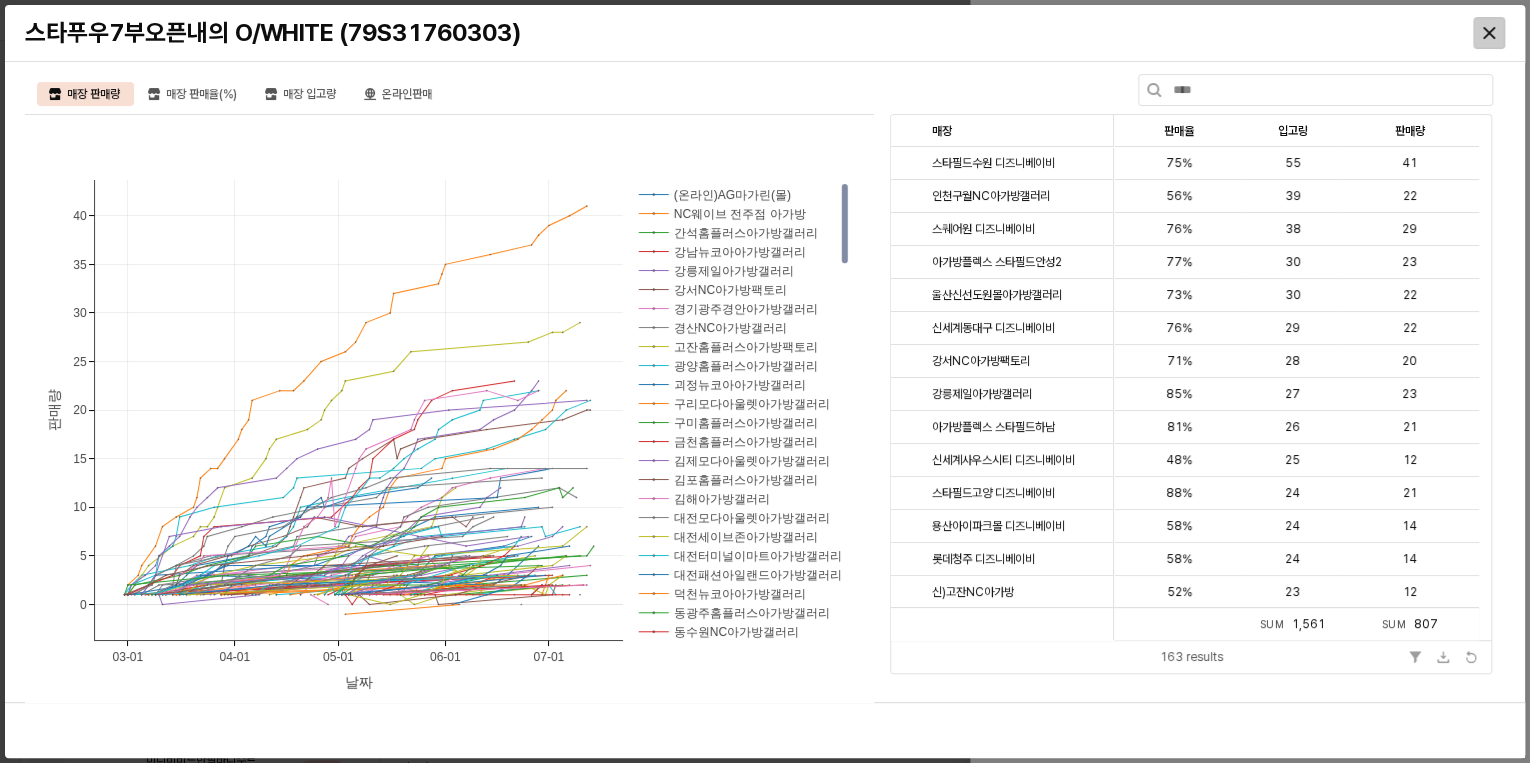 click 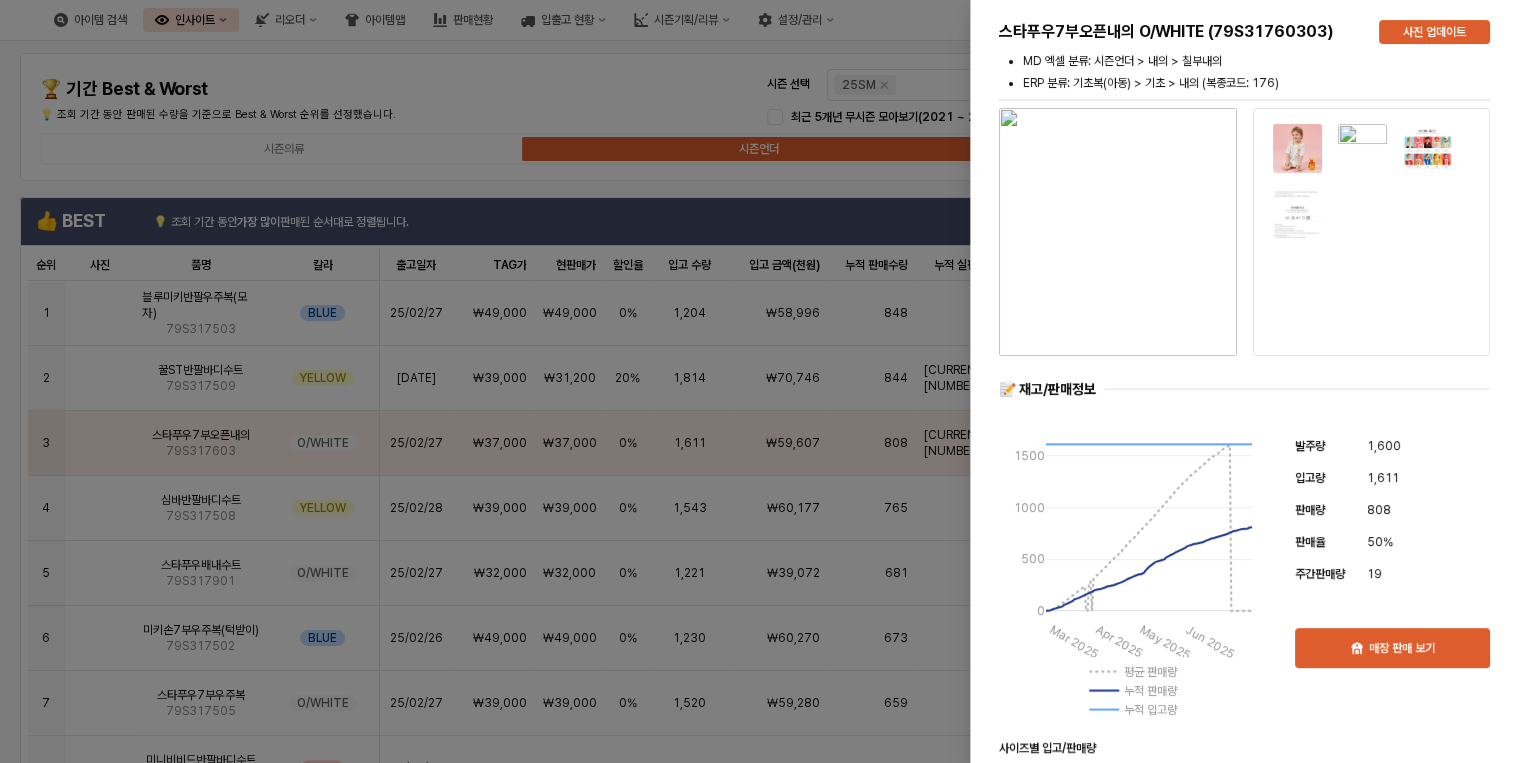 click at bounding box center (765, 381) 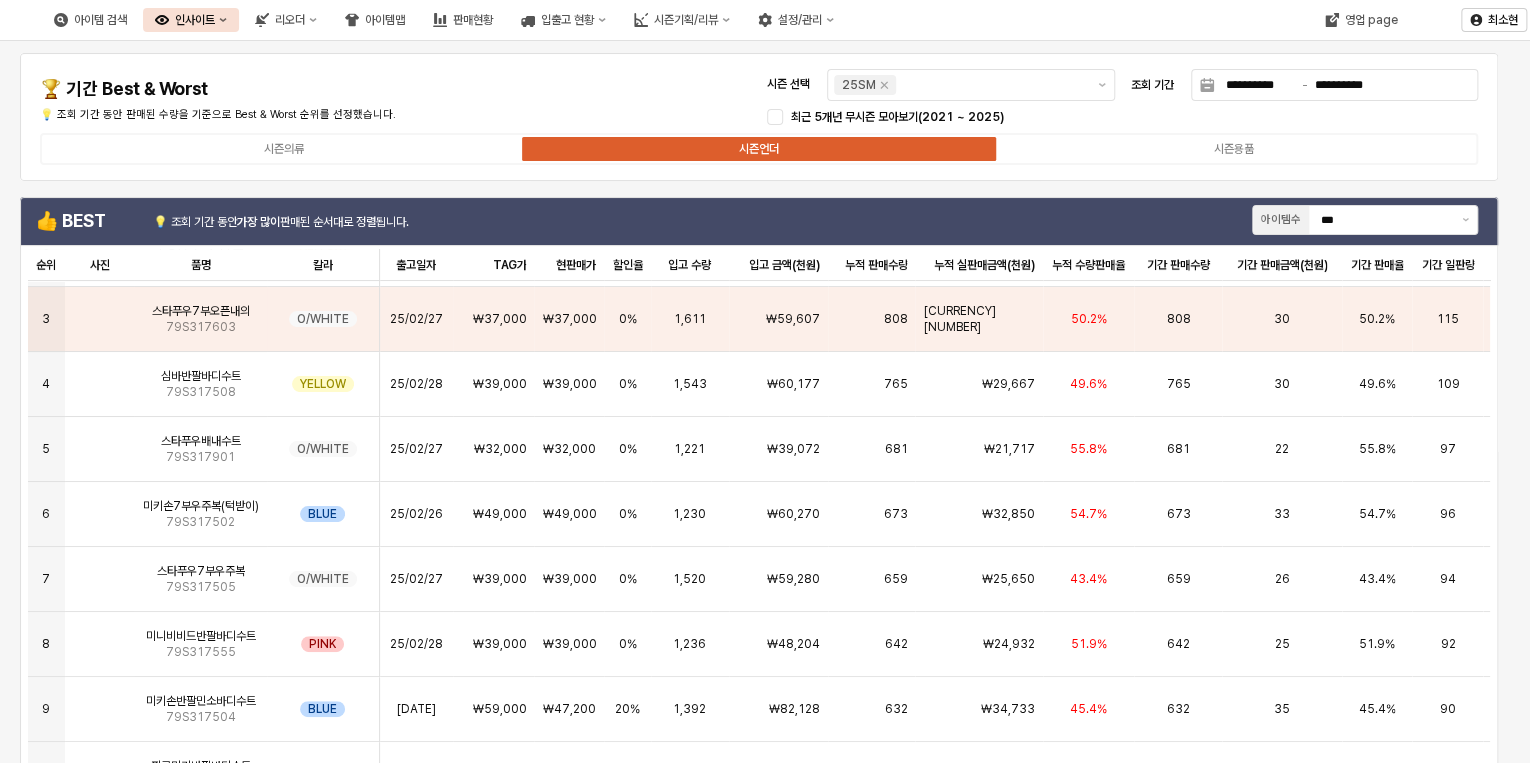 scroll, scrollTop: 0, scrollLeft: 0, axis: both 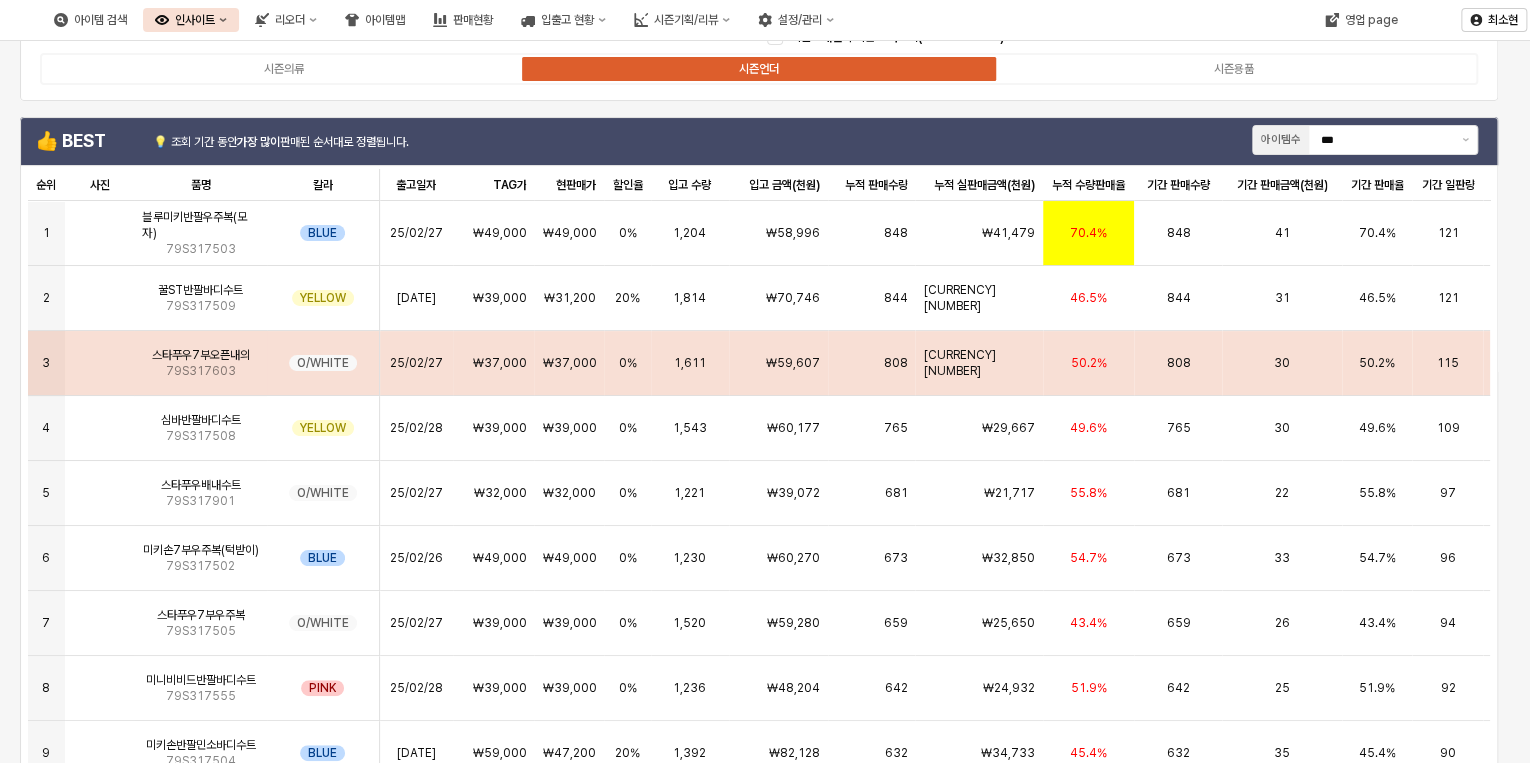 click at bounding box center (100, 355) 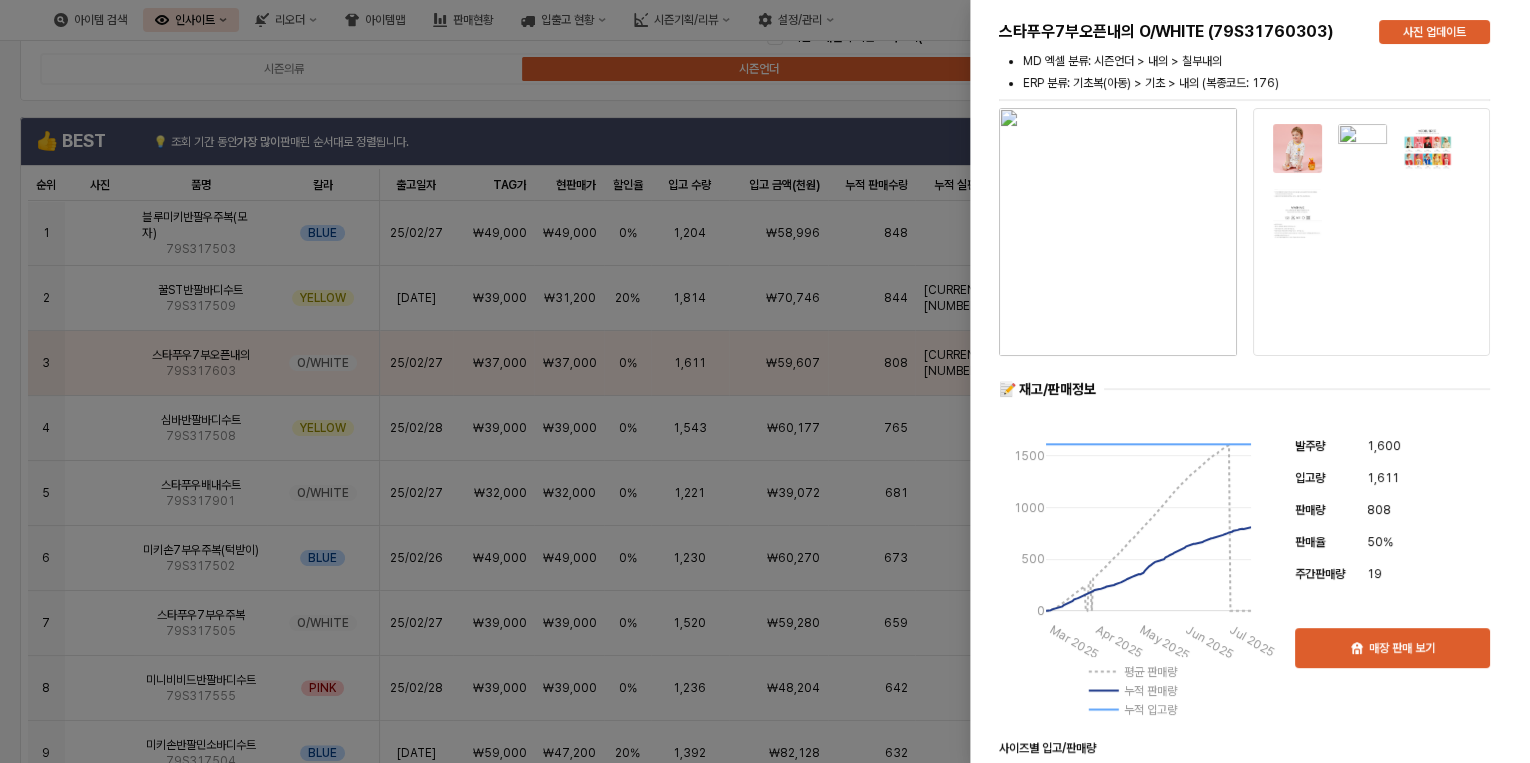 click at bounding box center [765, 381] 